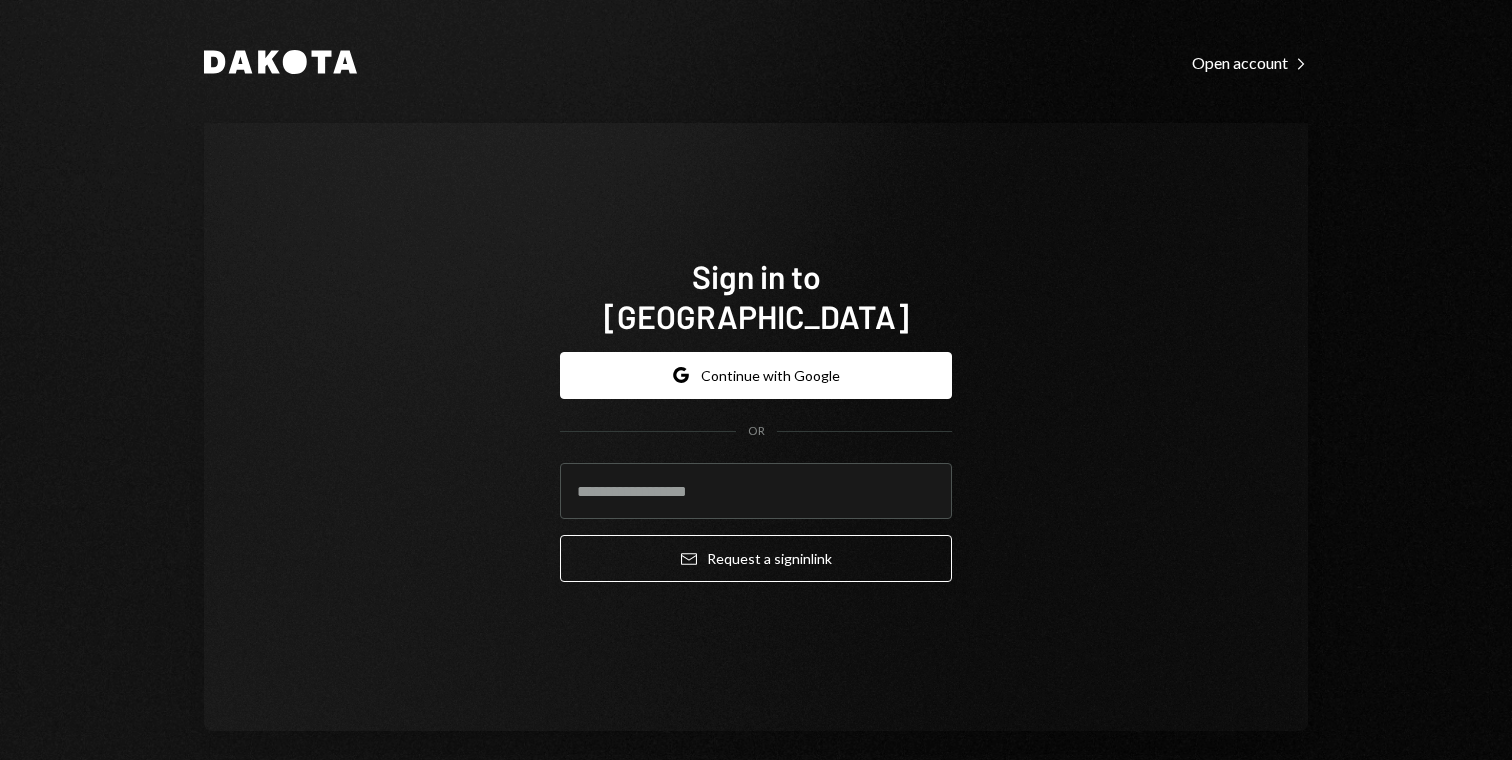 scroll, scrollTop: 0, scrollLeft: 0, axis: both 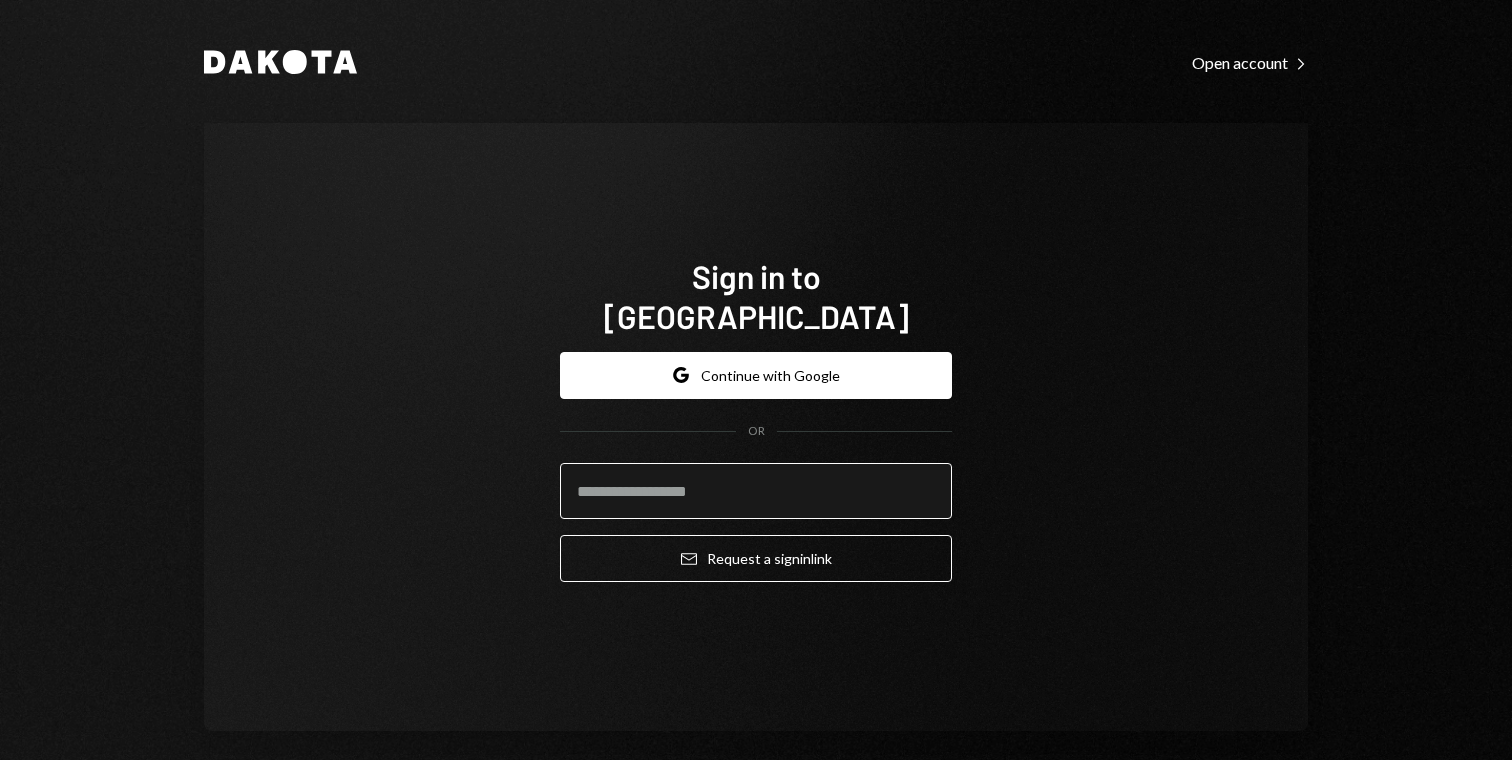 click at bounding box center (756, 491) 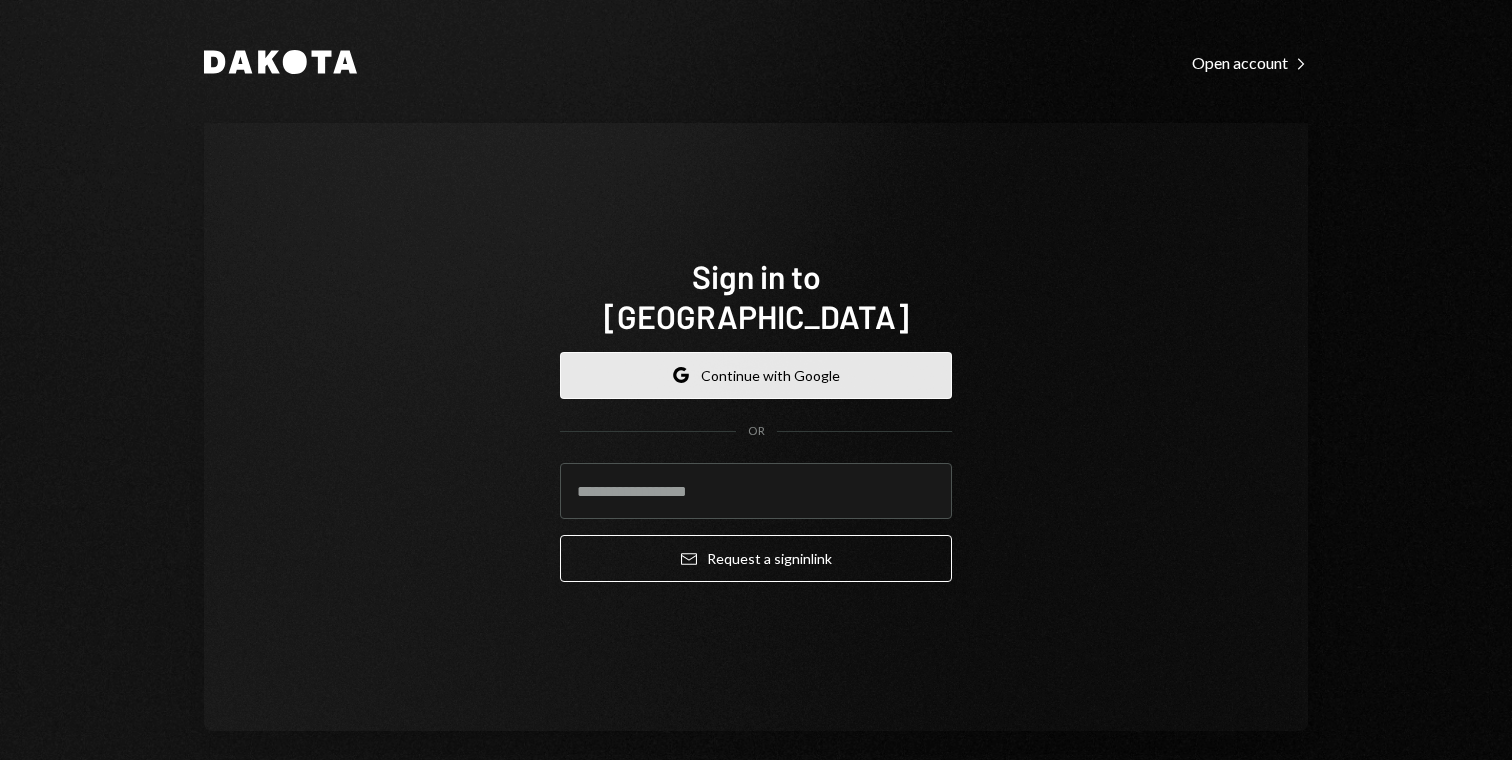 click on "Google  Continue with Google" at bounding box center [756, 375] 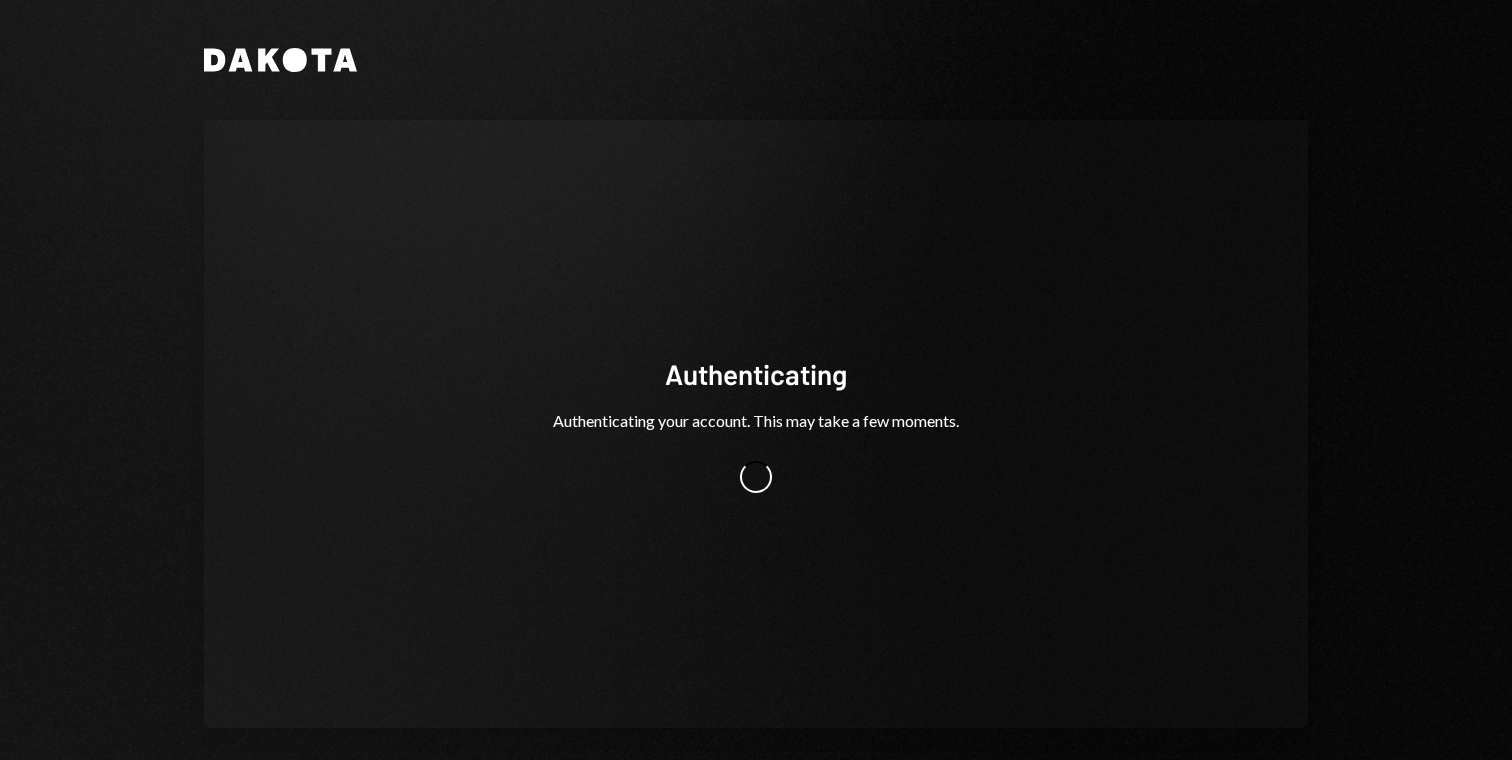 scroll, scrollTop: 0, scrollLeft: 0, axis: both 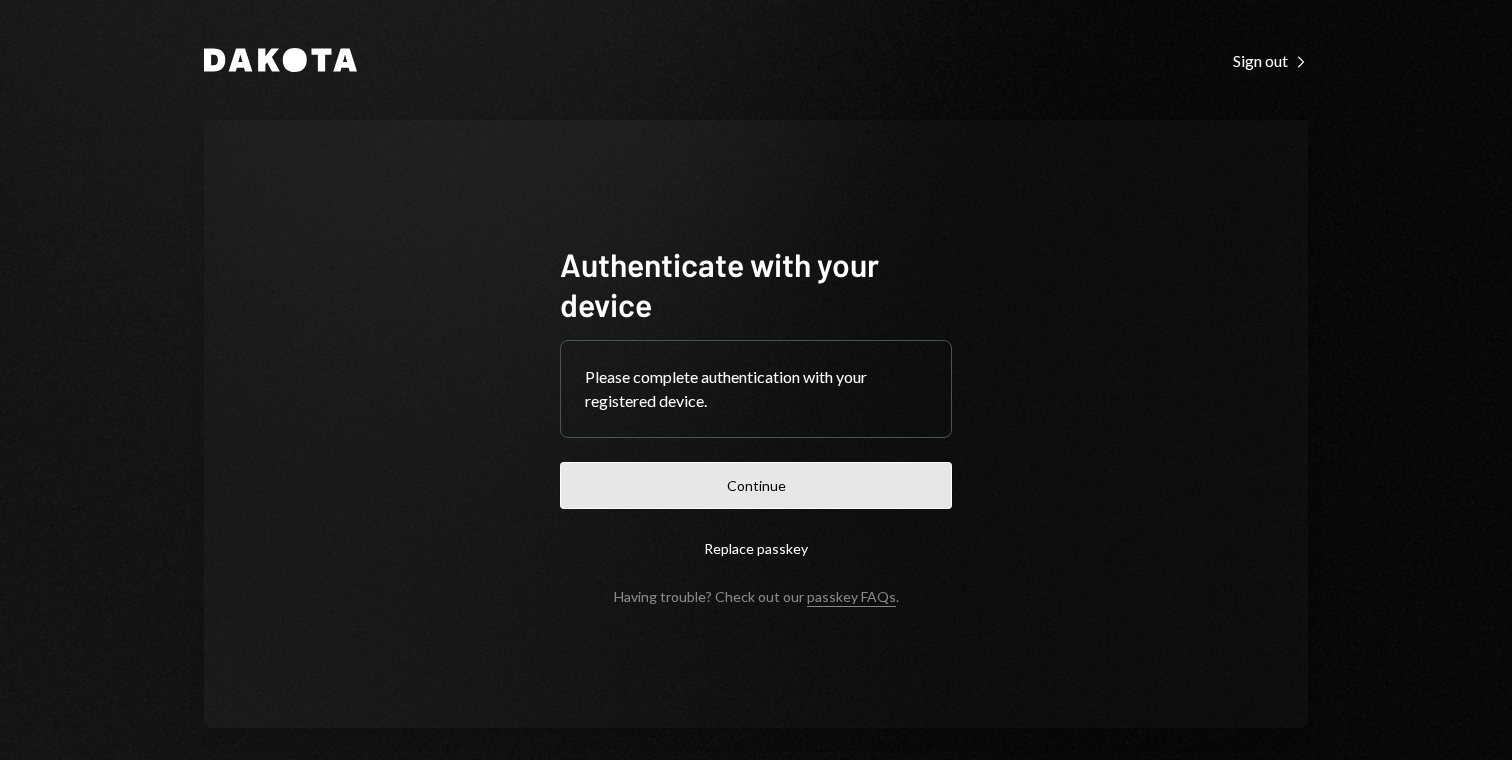 click on "Continue" at bounding box center (756, 485) 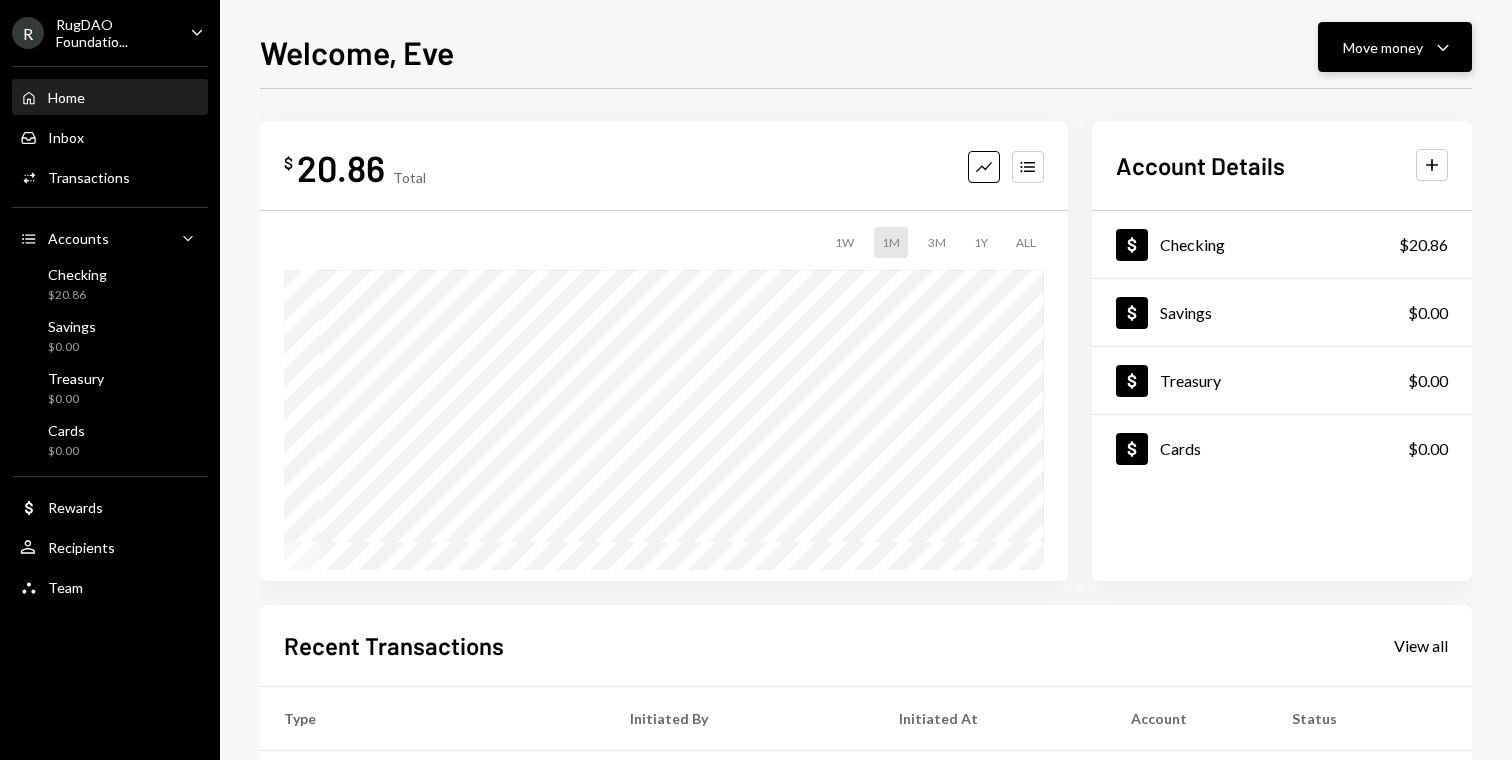 click on "Move money Caret Down" at bounding box center [1395, 47] 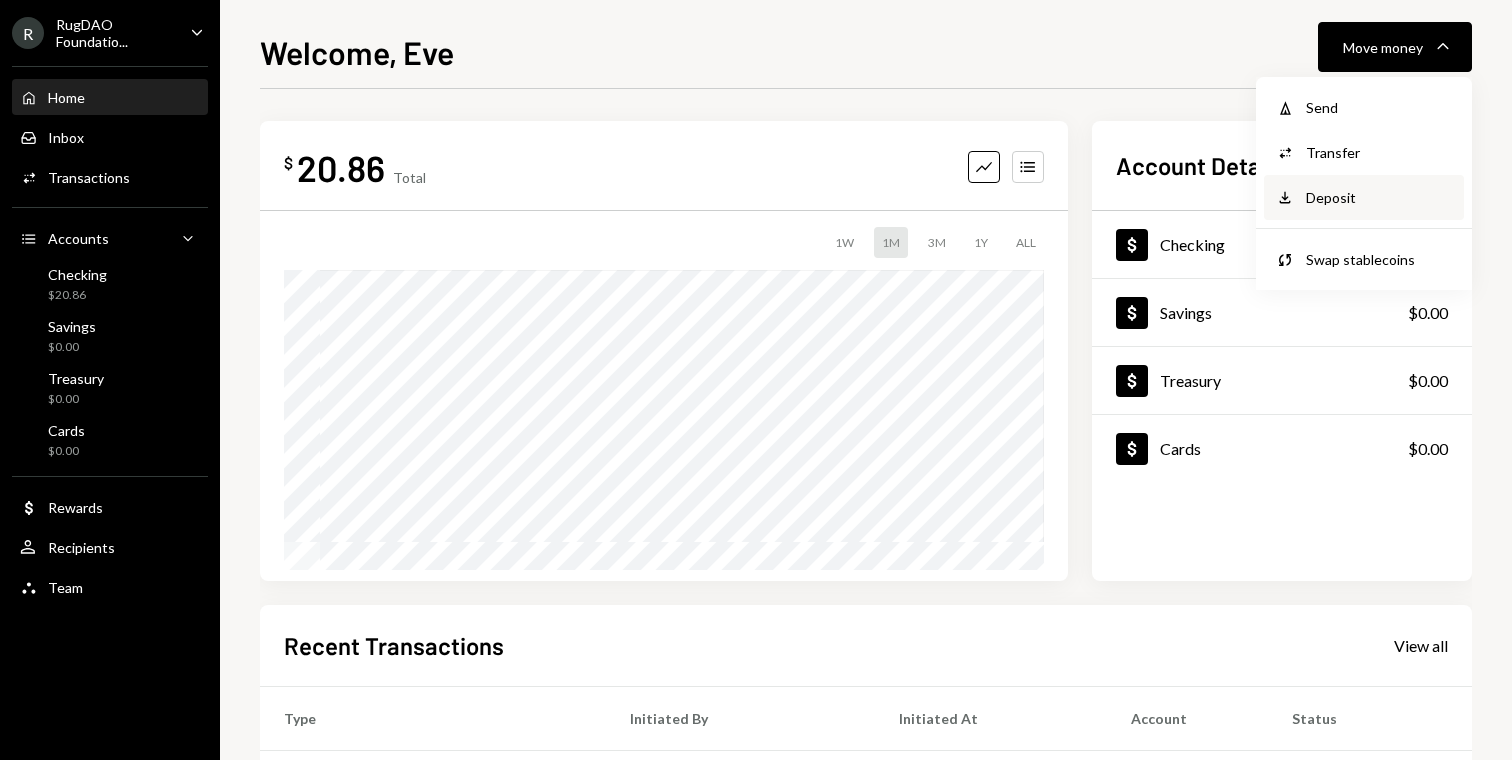 click on "Deposit Deposit" at bounding box center [1364, 197] 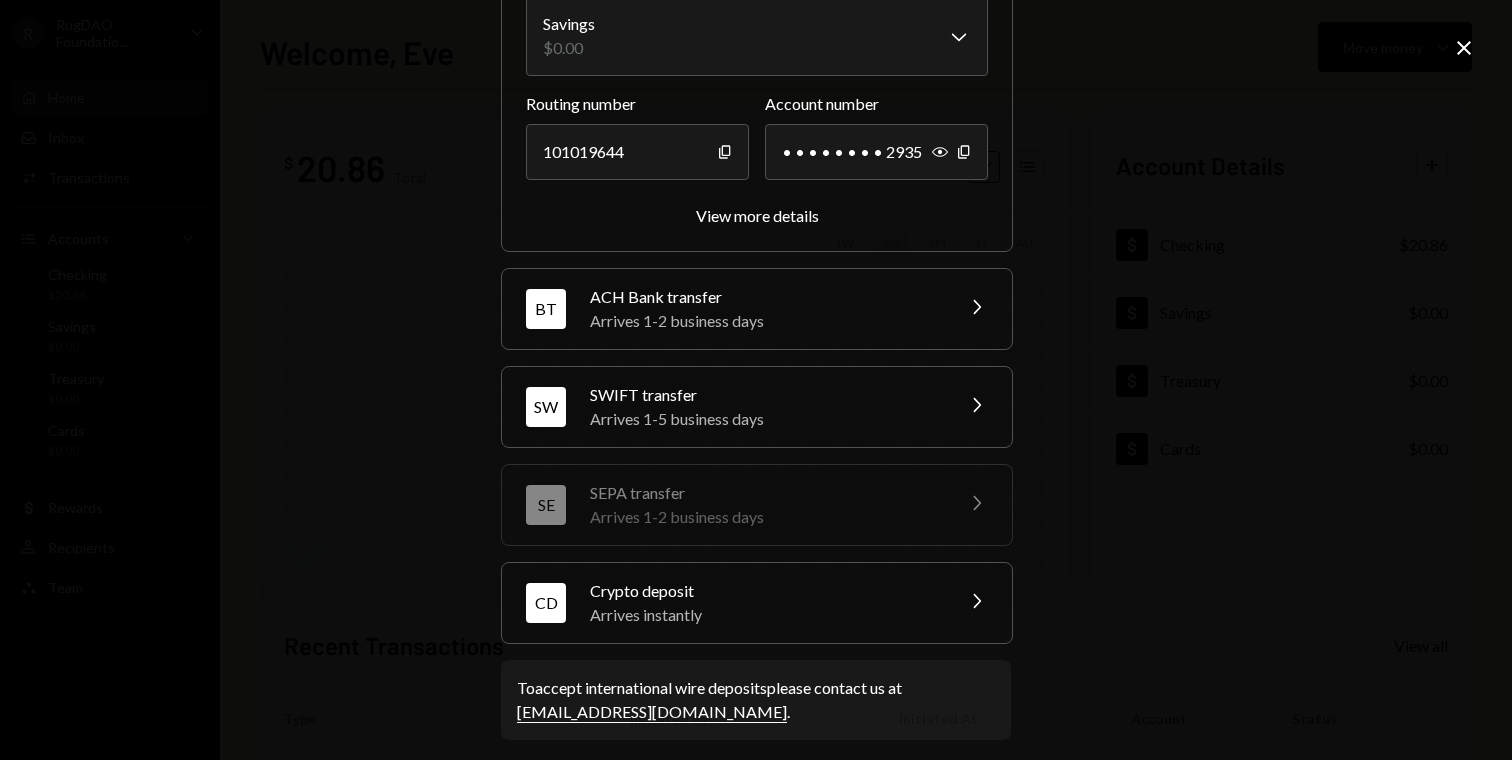 click on "Crypto deposit" at bounding box center [765, 591] 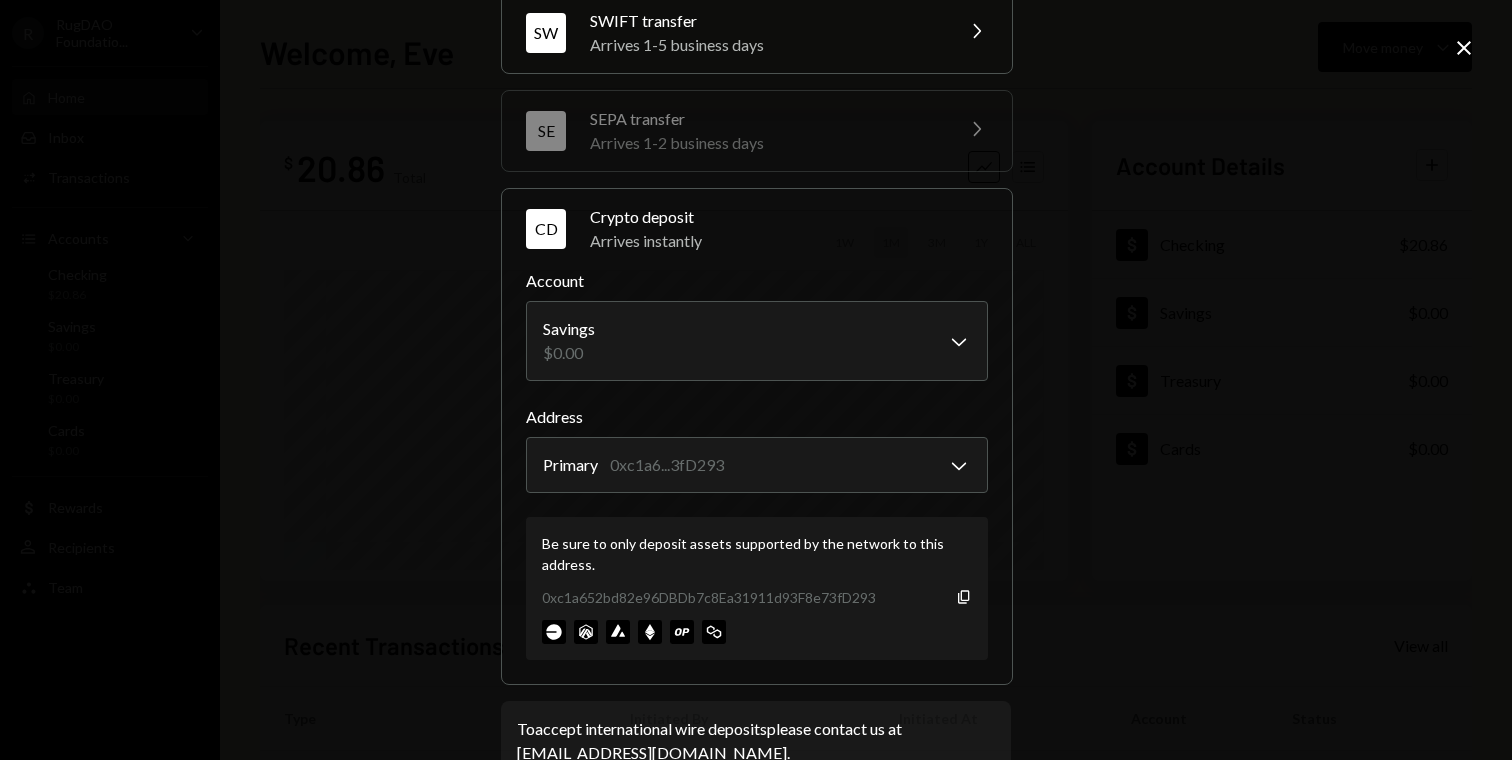 scroll, scrollTop: 311, scrollLeft: 0, axis: vertical 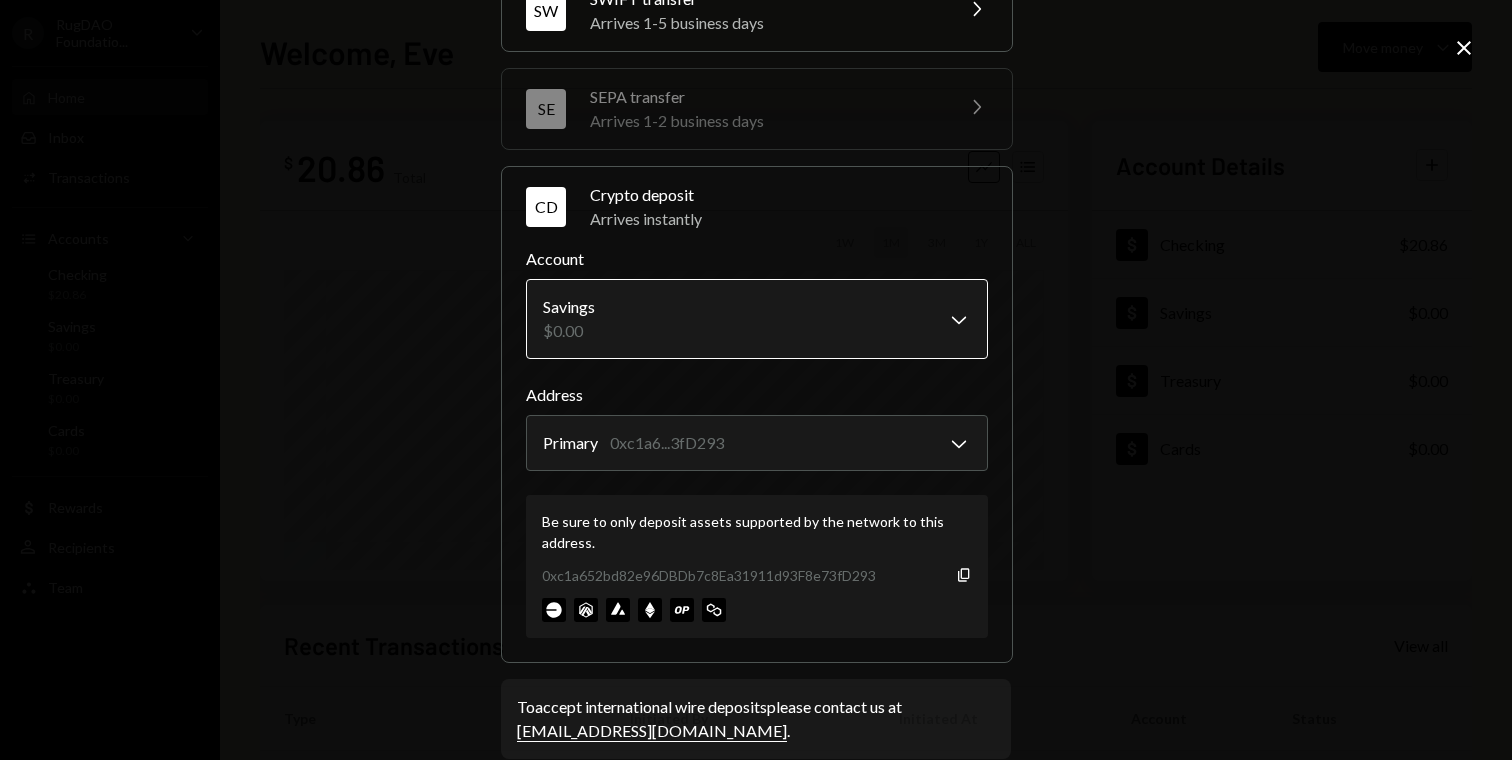 click on "R RugDAO Foundatio... Caret Down Home Home Inbox Inbox Activities Transactions Accounts Accounts Caret Down Checking $20.86 Savings $0.00 Treasury $0.00 Cards $0.00 Dollar Rewards User Recipients Team Team Welcome, Eve Move money Caret Down $ 20.86 Total Graph Accounts 1W 1M 3M 1Y ALL Account Details Plus Dollar Checking $20.86 Dollar Savings $0.00 Dollar Treasury $0.00 Dollar Cards $0.00 Recent Transactions View all Type Initiated By Initiated At Account Status Bank Payment $65,129.75 Eve Ziliani 07/15/25 3:17 PM Checking Completed Deposit 65,000  USDC 0xdF86...aB2383 Copy 07/15/25 1:23 PM Checking Completed Deposit 100  USDC 0xdF86...aB2383 Copy 07/15/25 1:06 PM Checking Completed Bank Payment $29,959.80 Eve Ziliani 07/11/25 2:41 PM Checking Completed Deposit 29,900  USDC 0xdF86...aB2383 Copy 07/11/25 2:37 PM Checking Completed /dashboard Deposit funds to your account WT Wire transfer Arrives 1-2 business days Chevron Right BT ACH Bank transfer Arrives 1-2 business days Chevron Right SW SWIFT transfer SE CD" at bounding box center (756, 380) 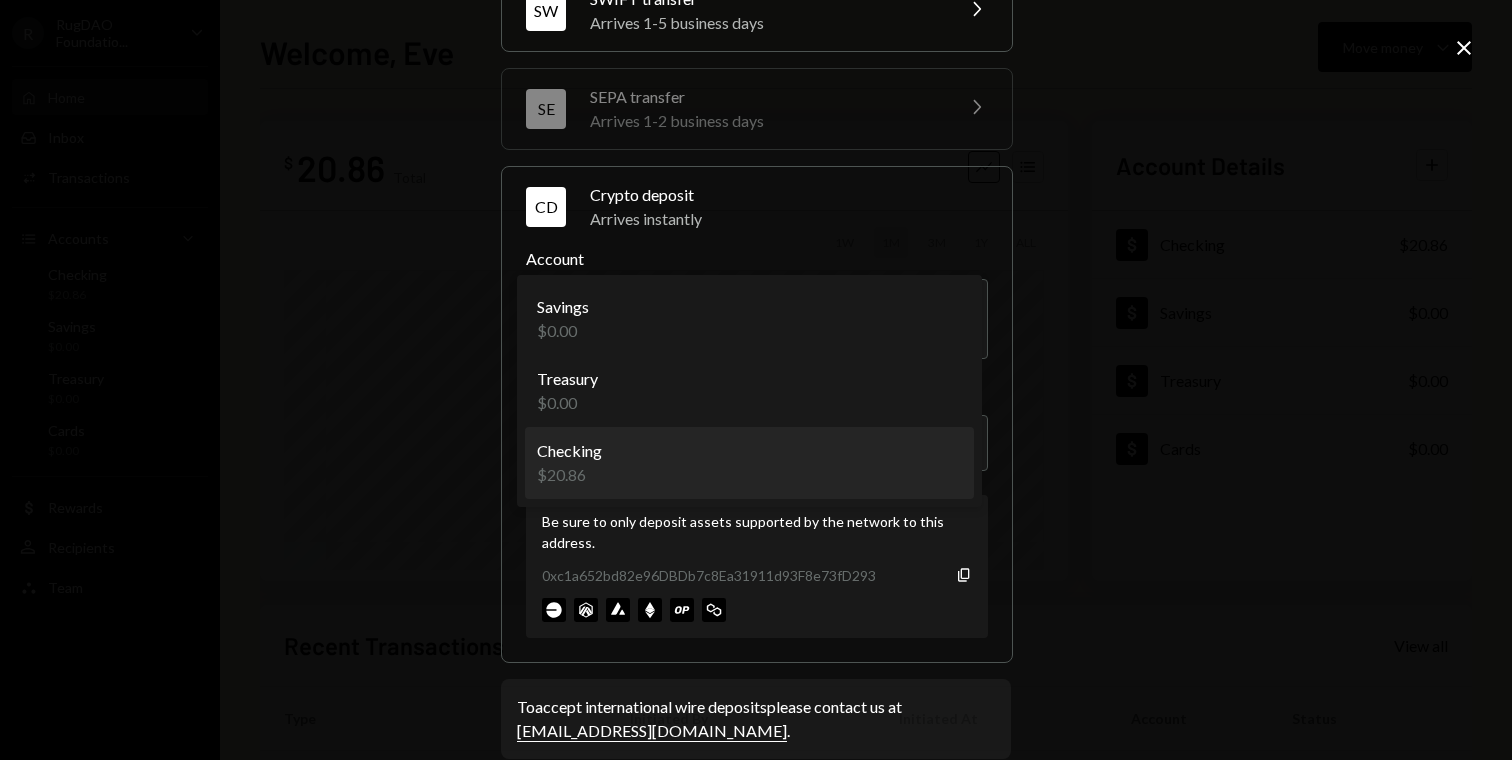 select on "**********" 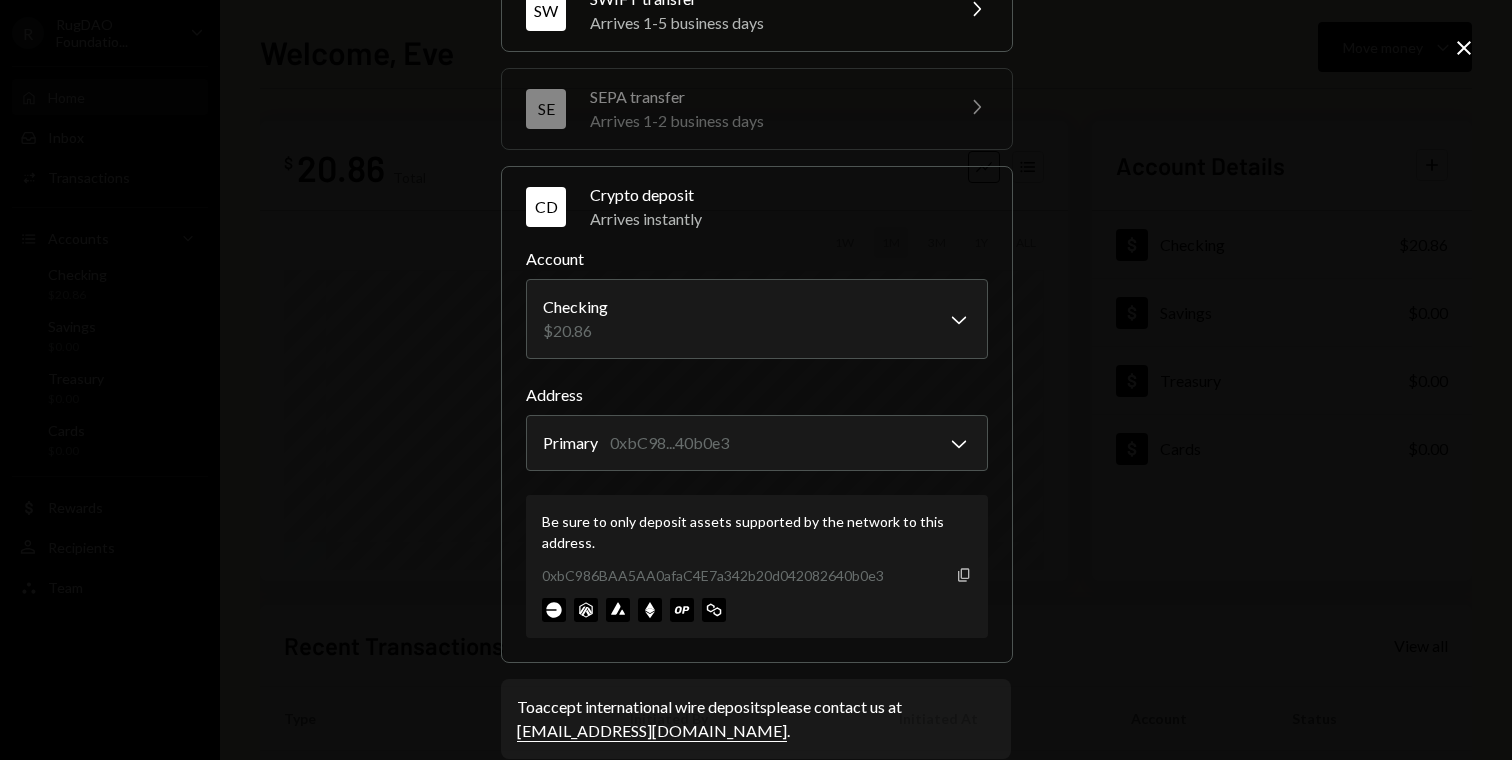 click on "Copy" 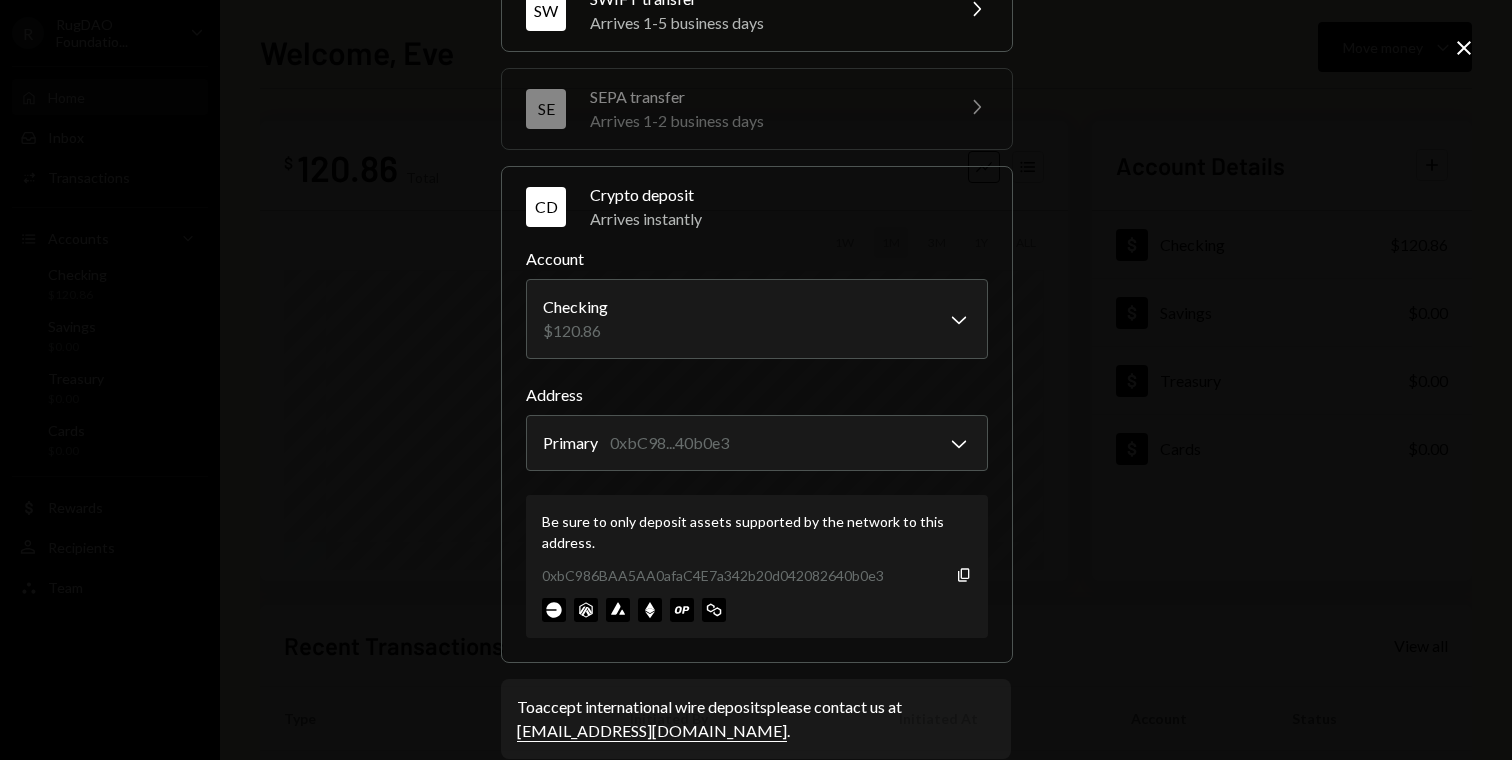 click on "**********" at bounding box center (756, 380) 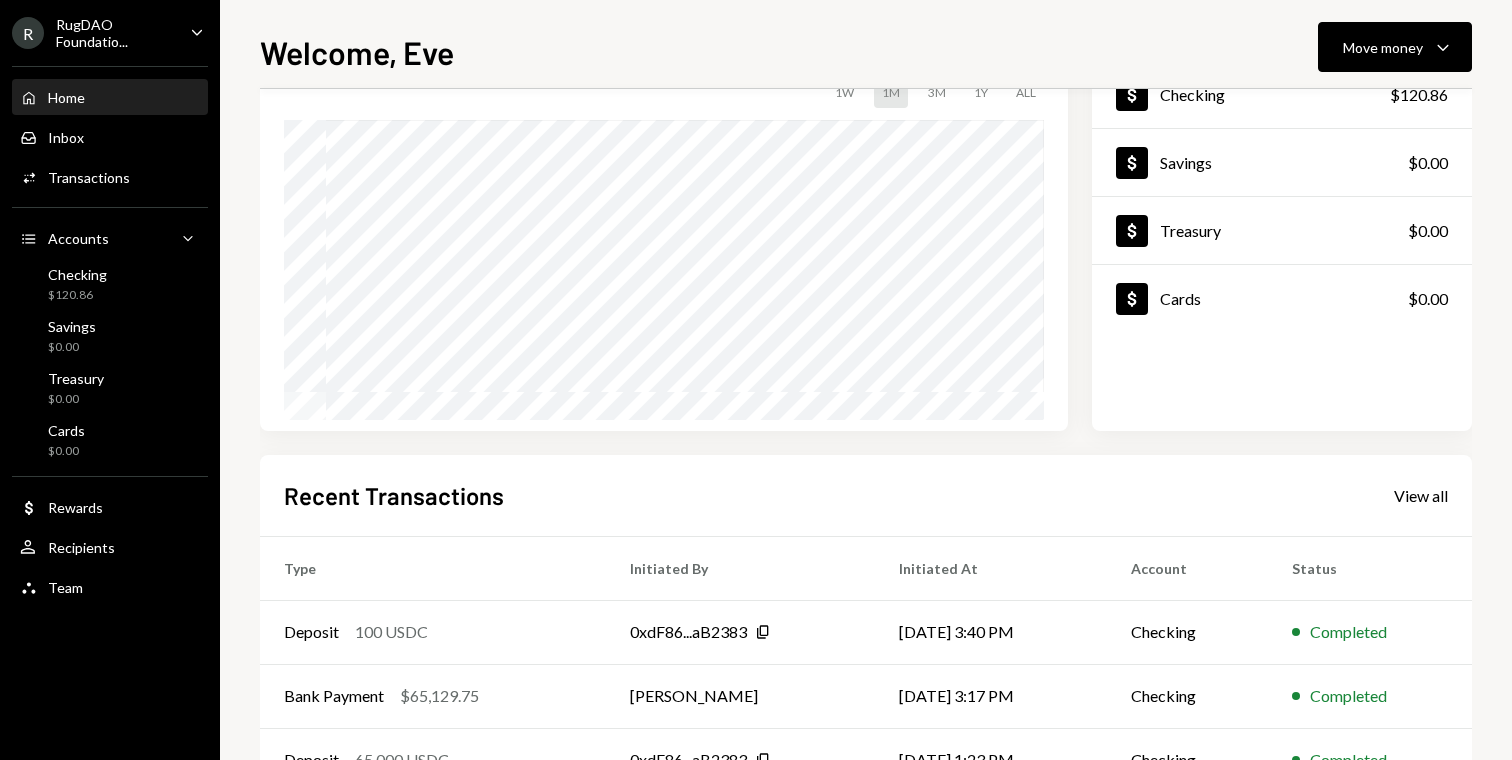 scroll, scrollTop: 172, scrollLeft: 0, axis: vertical 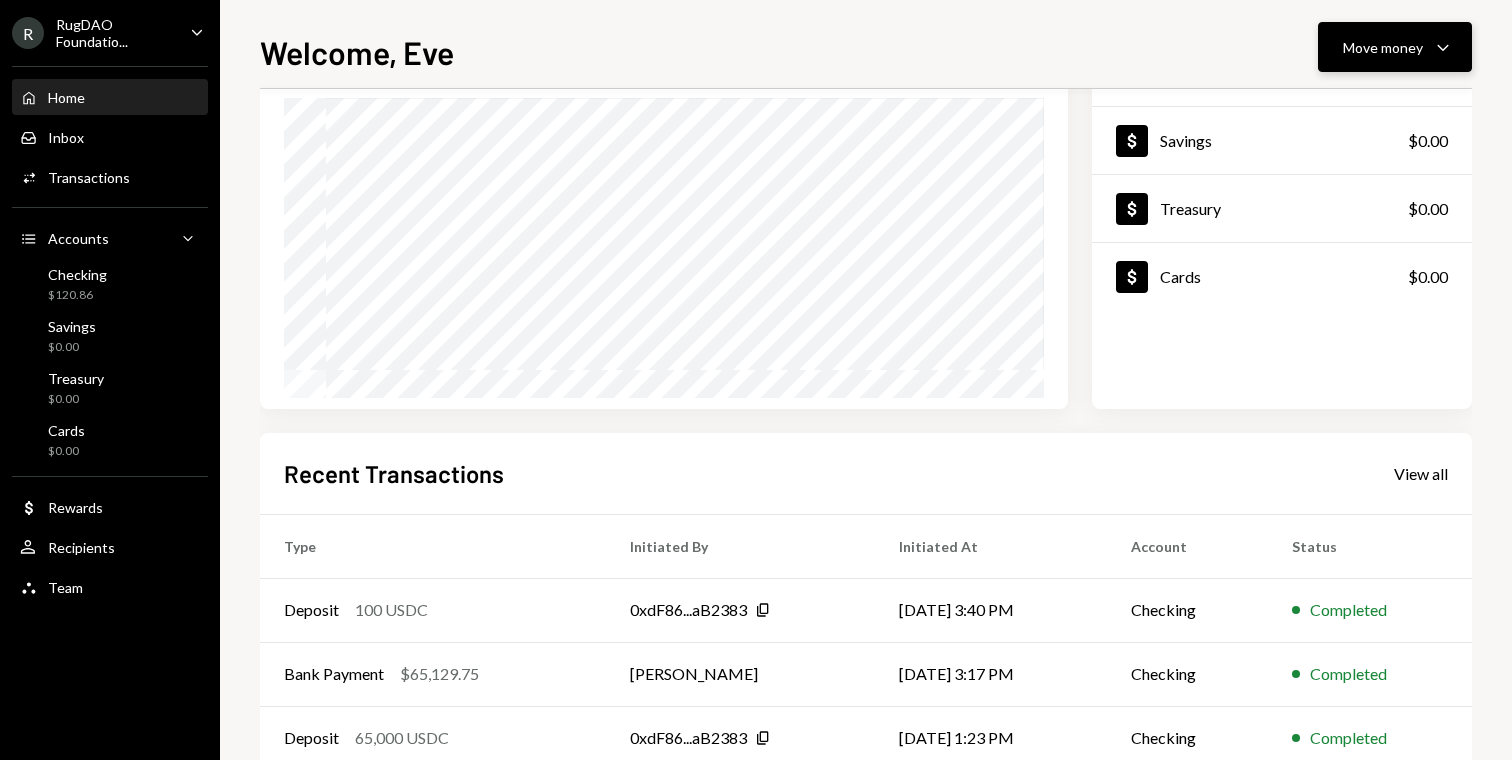 click on "Move money Caret Down" at bounding box center [1395, 47] 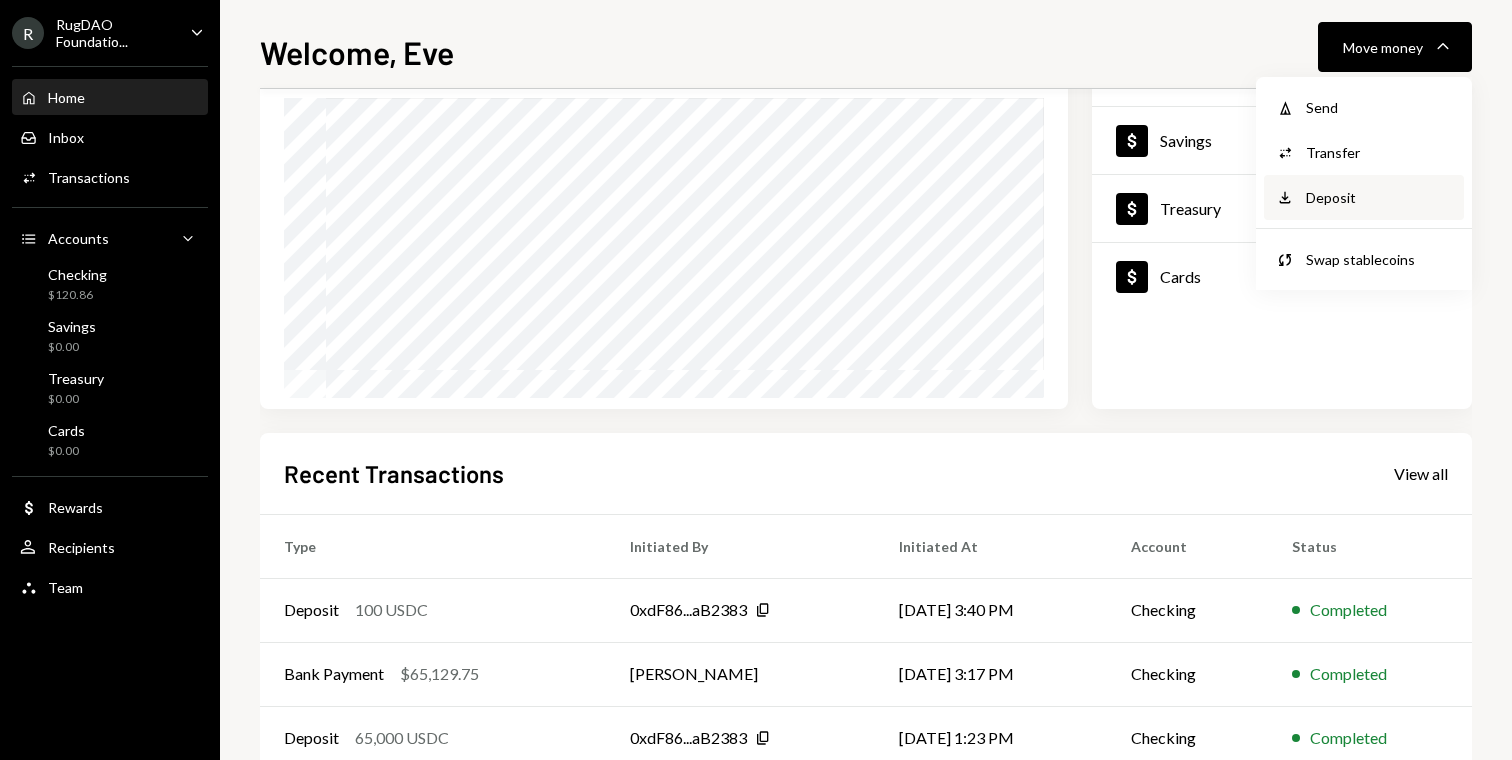 click 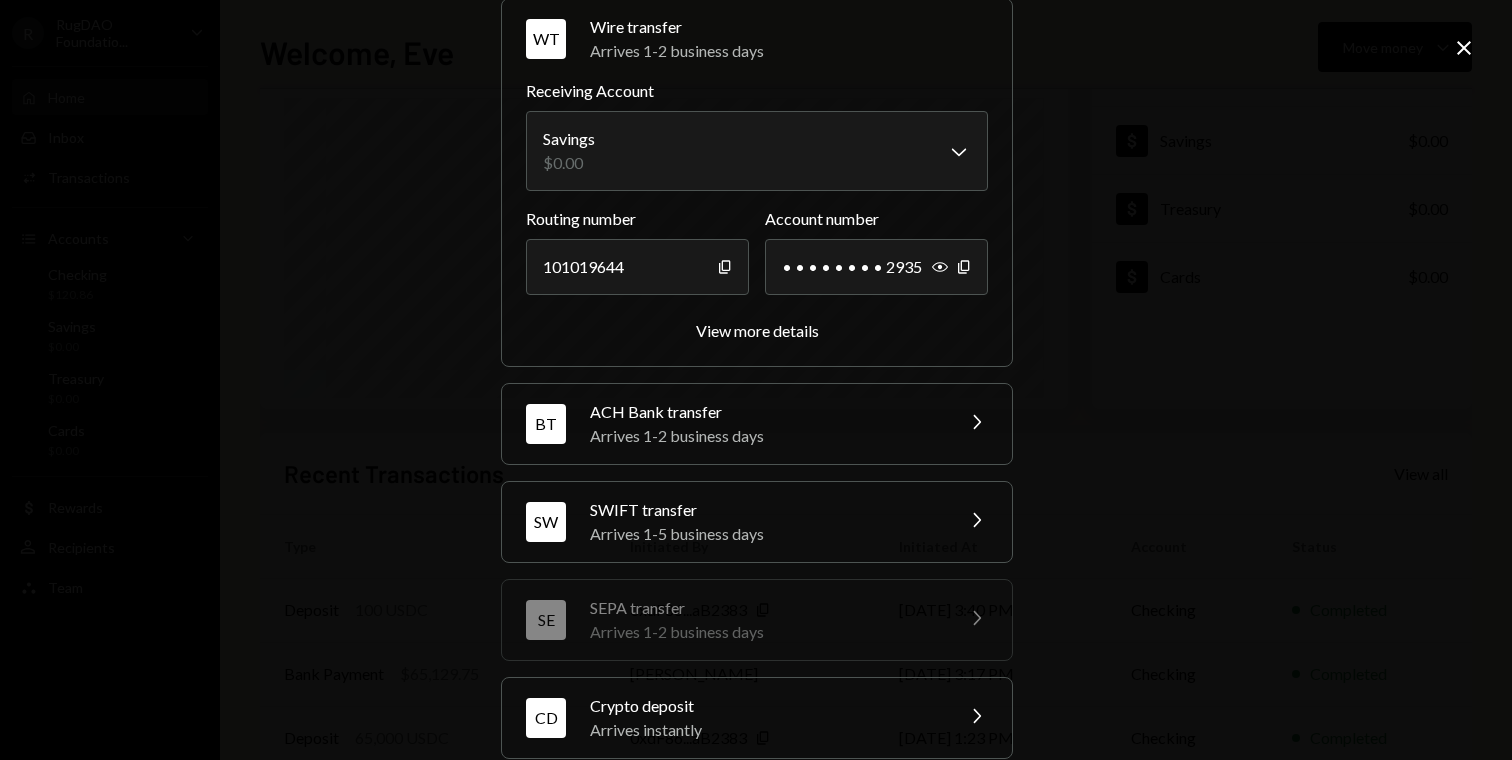 scroll, scrollTop: 214, scrollLeft: 0, axis: vertical 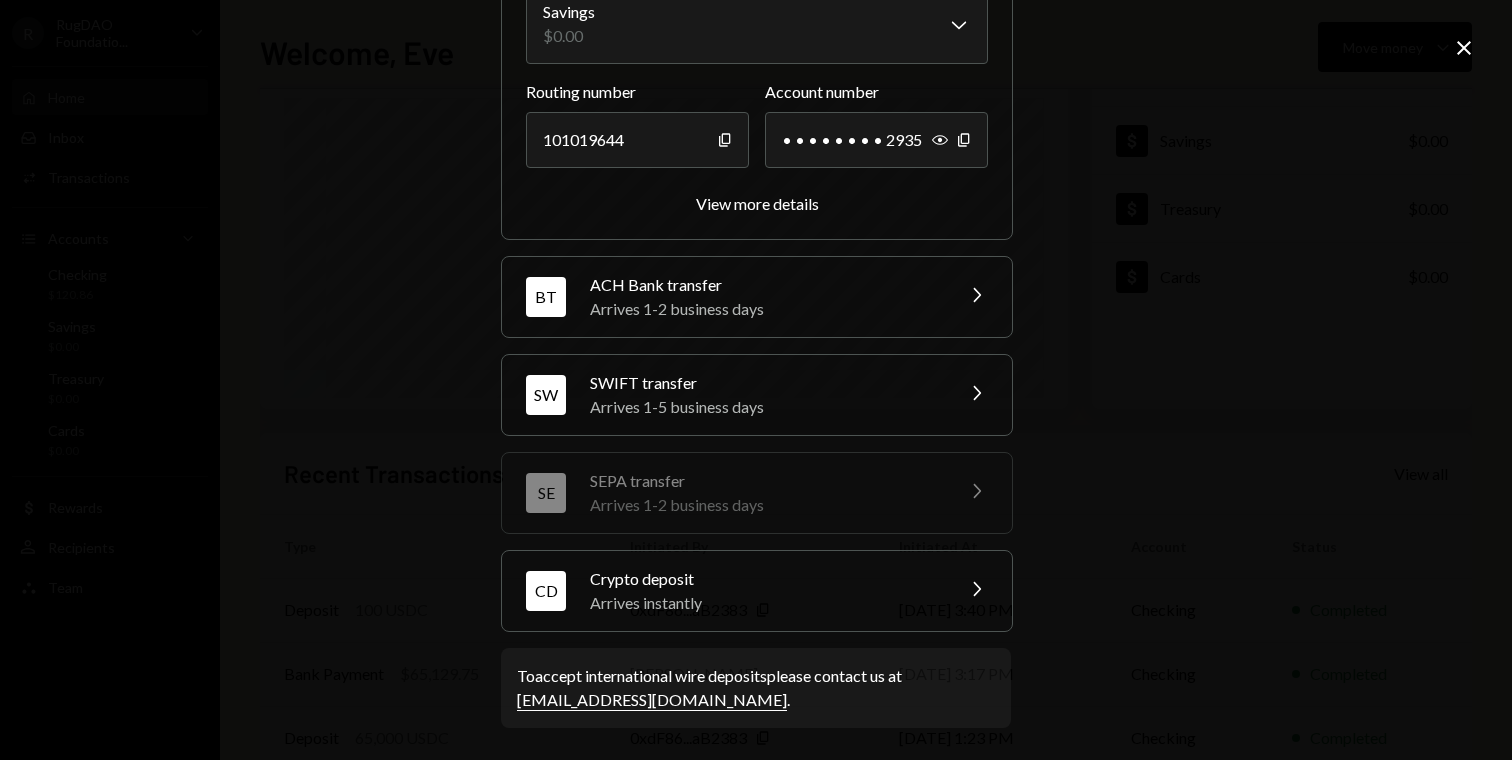 click on "Crypto deposit" at bounding box center (765, 579) 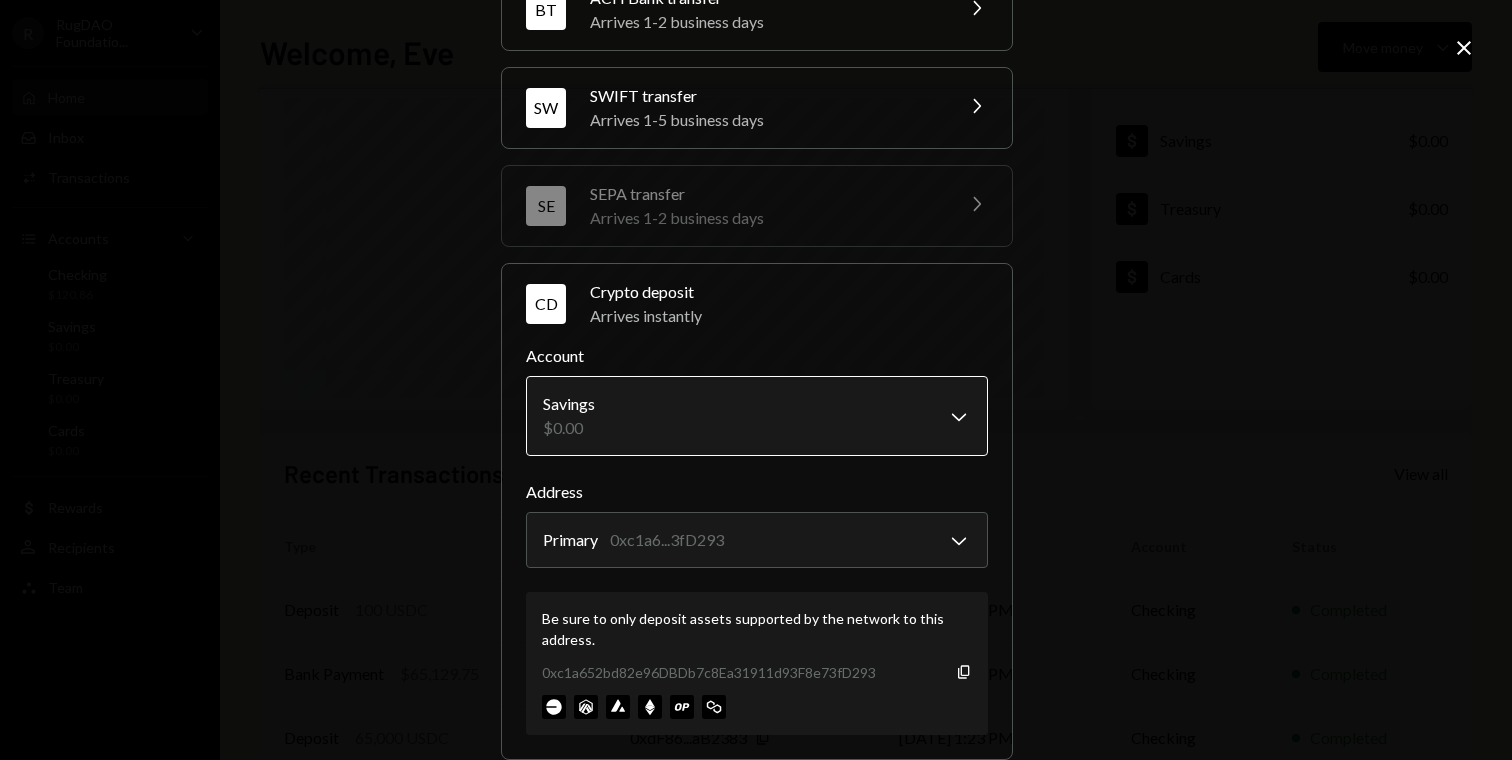 click on "R RugDAO Foundatio... Caret Down Home Home Inbox Inbox Activities Transactions Accounts Accounts Caret Down Checking $120.86 Savings $0.00 Treasury $0.00 Cards $0.00 Dollar Rewards User Recipients Team Team Welcome, Eve Move money Caret Down $ 120.86 Total Graph Accounts 1W 1M 3M 1Y ALL Account Details Plus Dollar Checking $120.86 Dollar Savings $0.00 Dollar Treasury $0.00 Dollar Cards $0.00 Recent Transactions View all Type Initiated By Initiated At Account Status Deposit 100  USDC 0xdF86...aB2383 Copy 07/29/25 3:40 PM Checking Completed Bank Payment $65,129.75 Eve Ziliani 07/15/25 3:17 PM Checking Completed Deposit 65,000  USDC 0xdF86...aB2383 Copy 07/15/25 1:23 PM Checking Completed Deposit 100  USDC 0xdF86...aB2383 Copy 07/15/25 1:06 PM Checking Completed Bank Payment $29,959.80 Eve Ziliani 07/11/25 2:41 PM Checking Completed /dashboard Deposit funds to your account WT Wire transfer Arrives 1-2 business days Chevron Right BT ACH Bank transfer Arrives 1-2 business days Chevron Right SW SWIFT transfer SE CD" at bounding box center [756, 380] 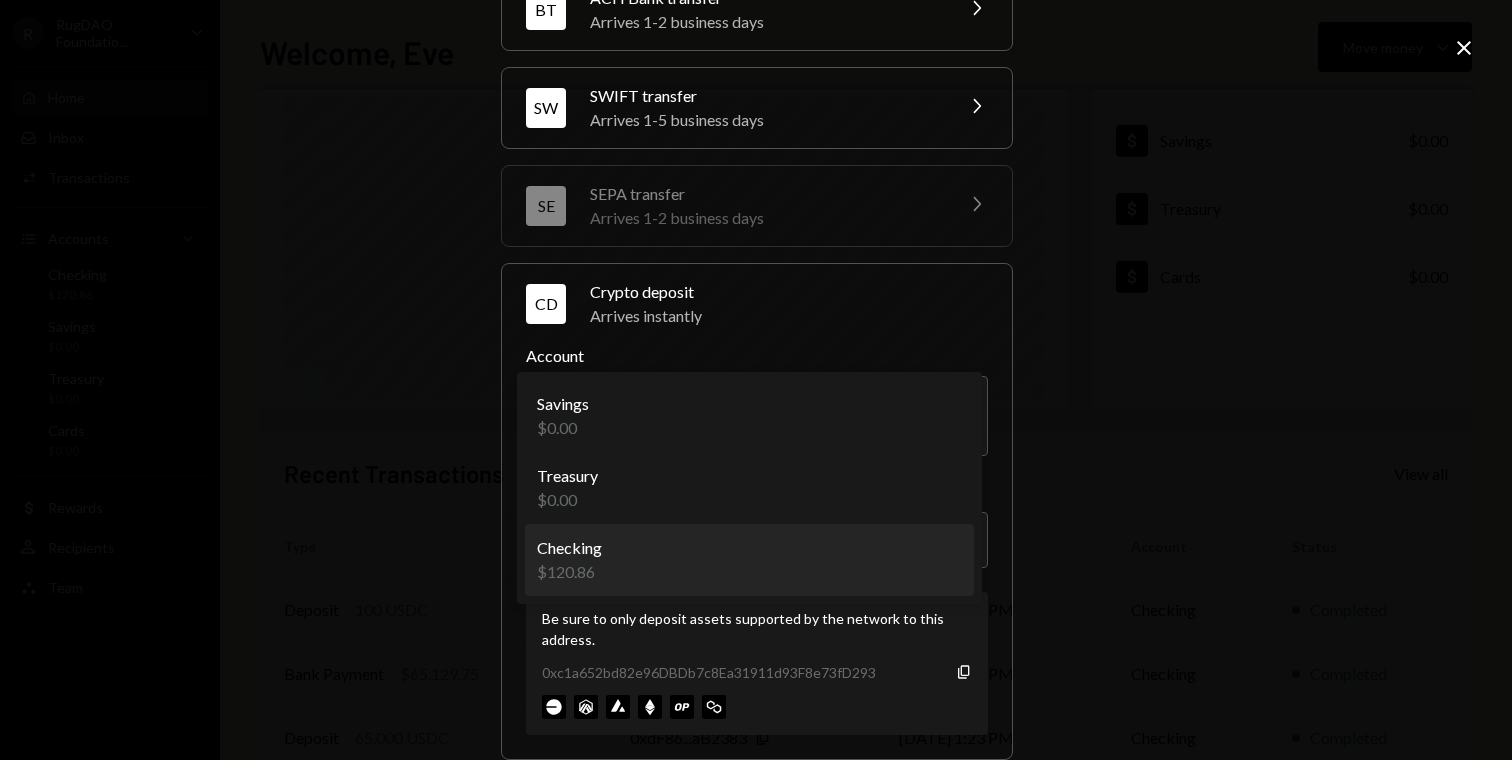 select on "**********" 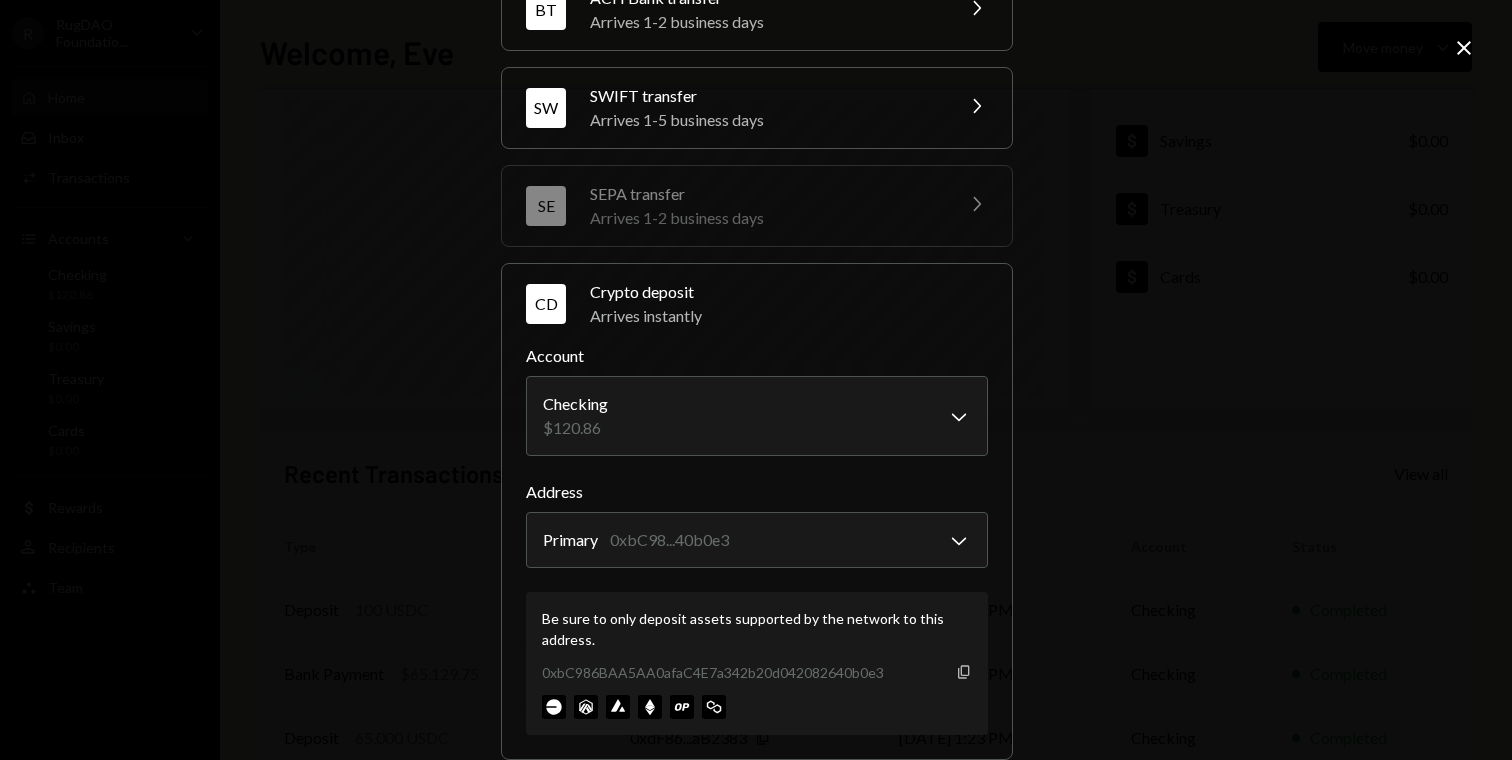 click on "Copy" 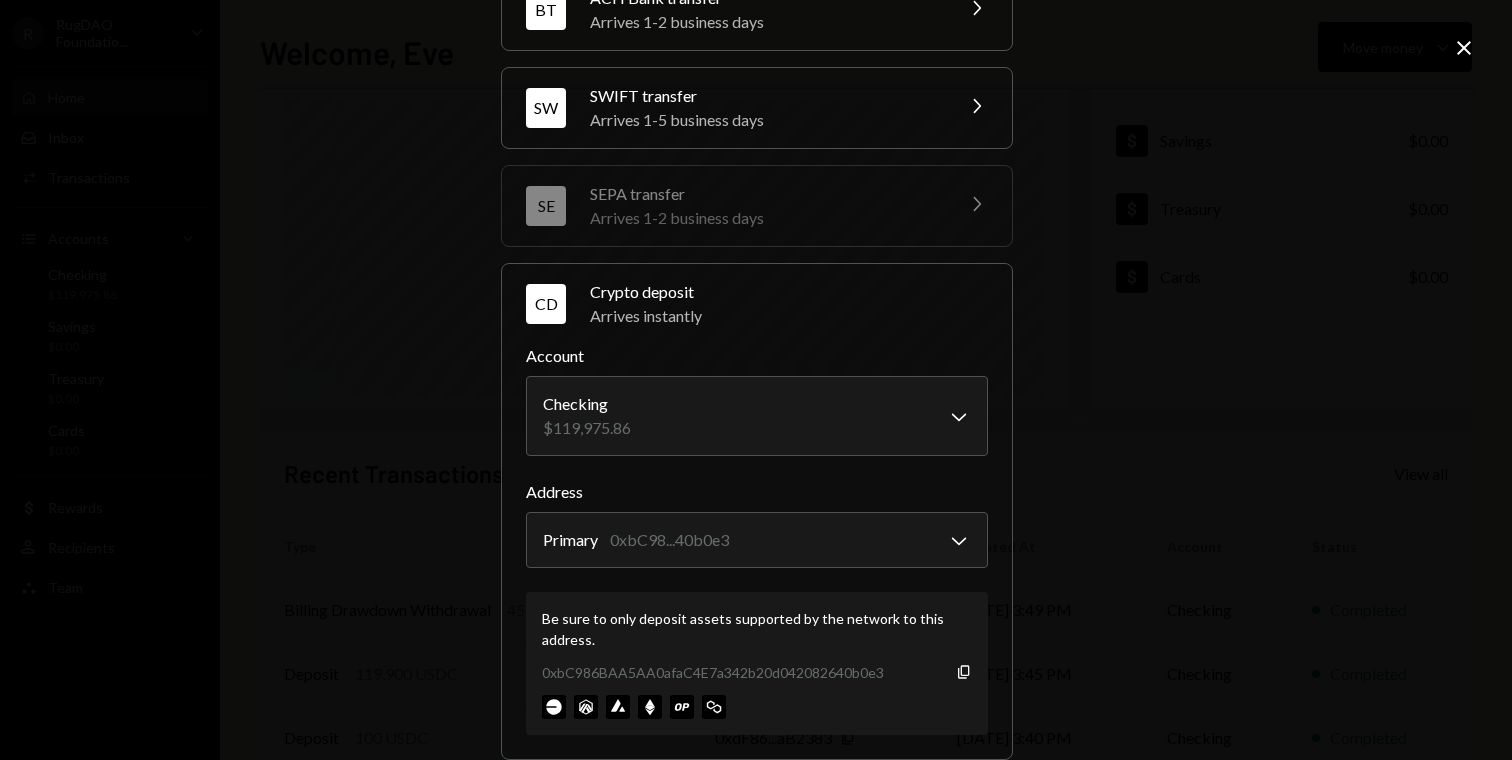 click on "Close" 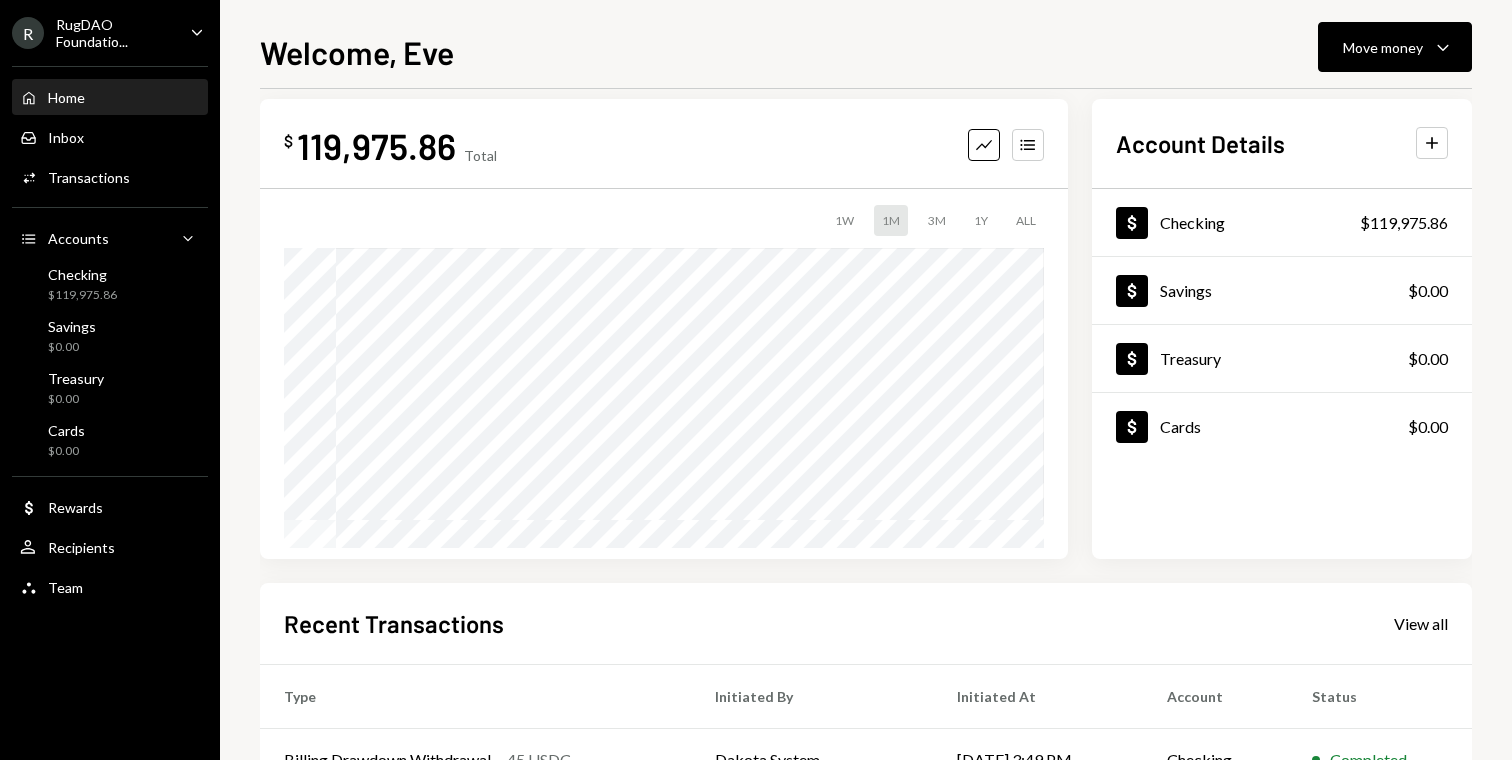 scroll, scrollTop: 0, scrollLeft: 0, axis: both 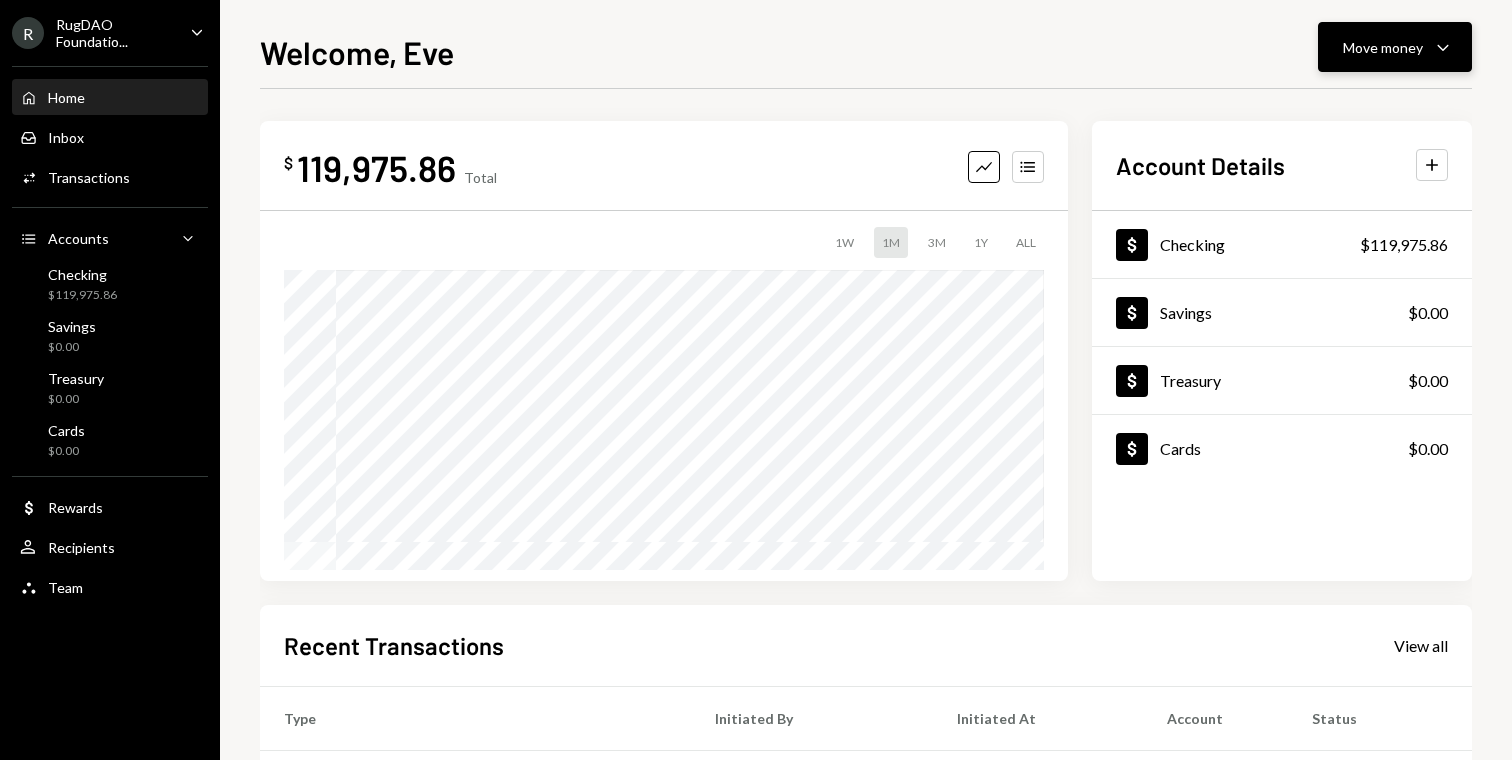click on "Move money" at bounding box center (1383, 47) 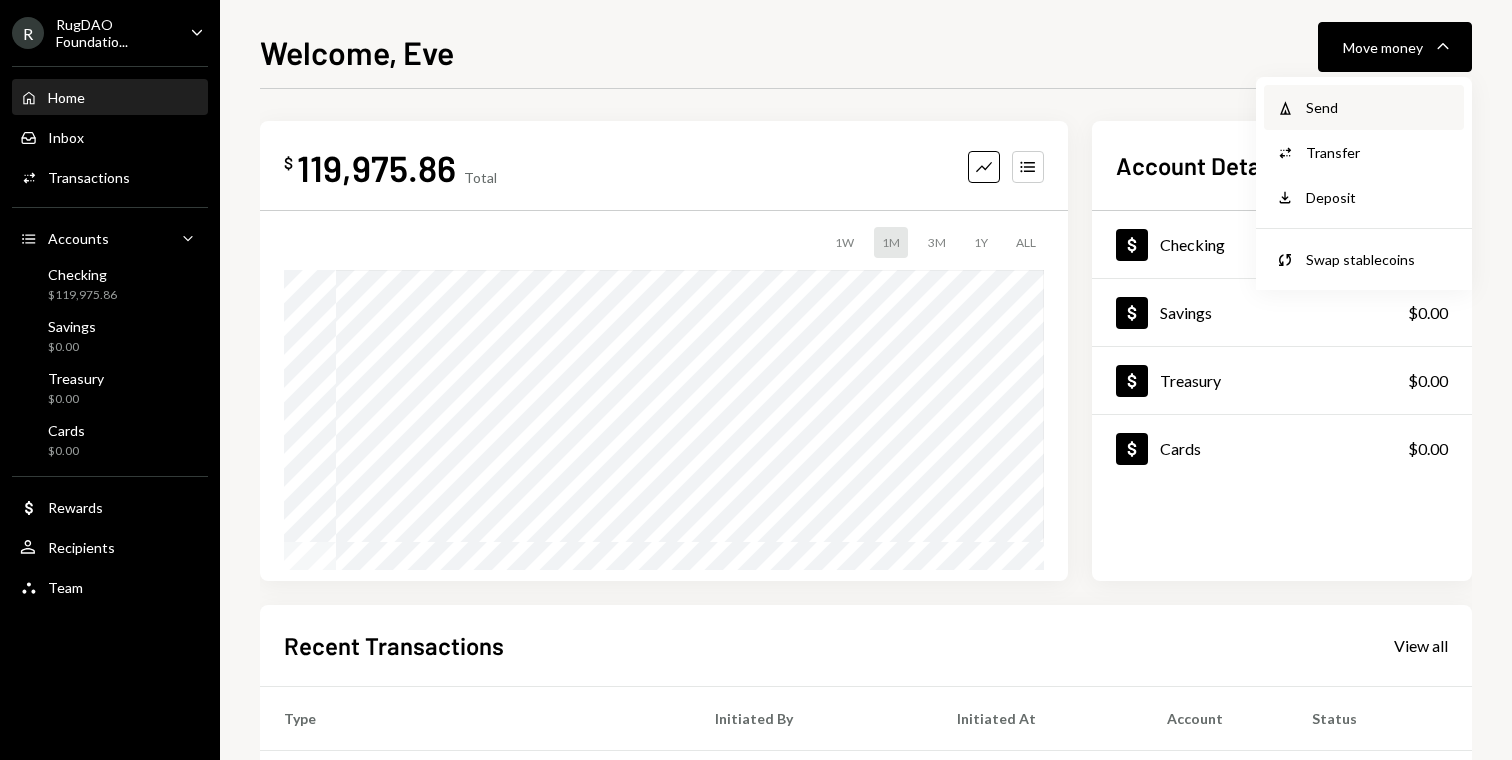 click on "Withdraw Send" at bounding box center [1364, 107] 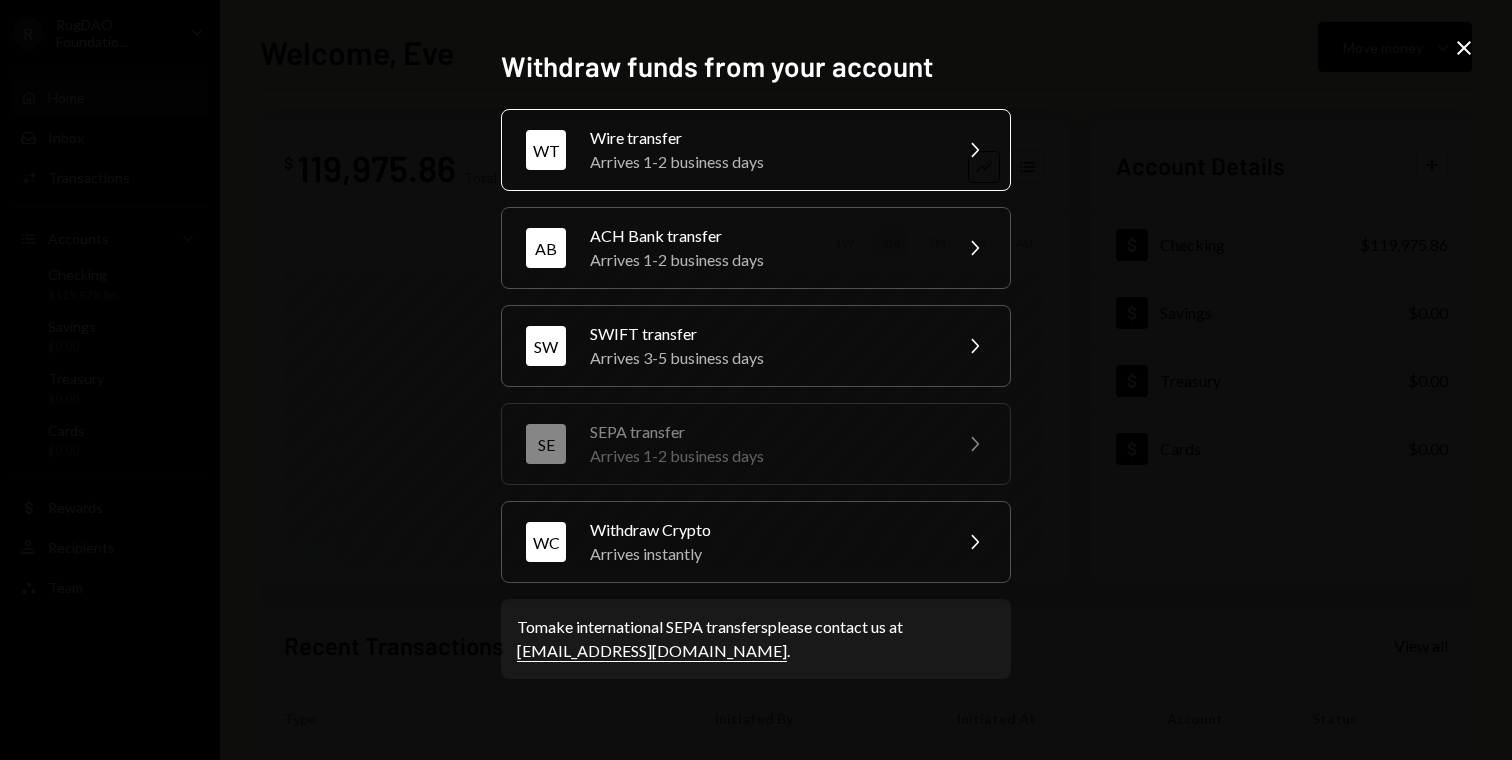 click on "WT Wire transfer Arrives 1-2 business days Chevron Right" at bounding box center (756, 150) 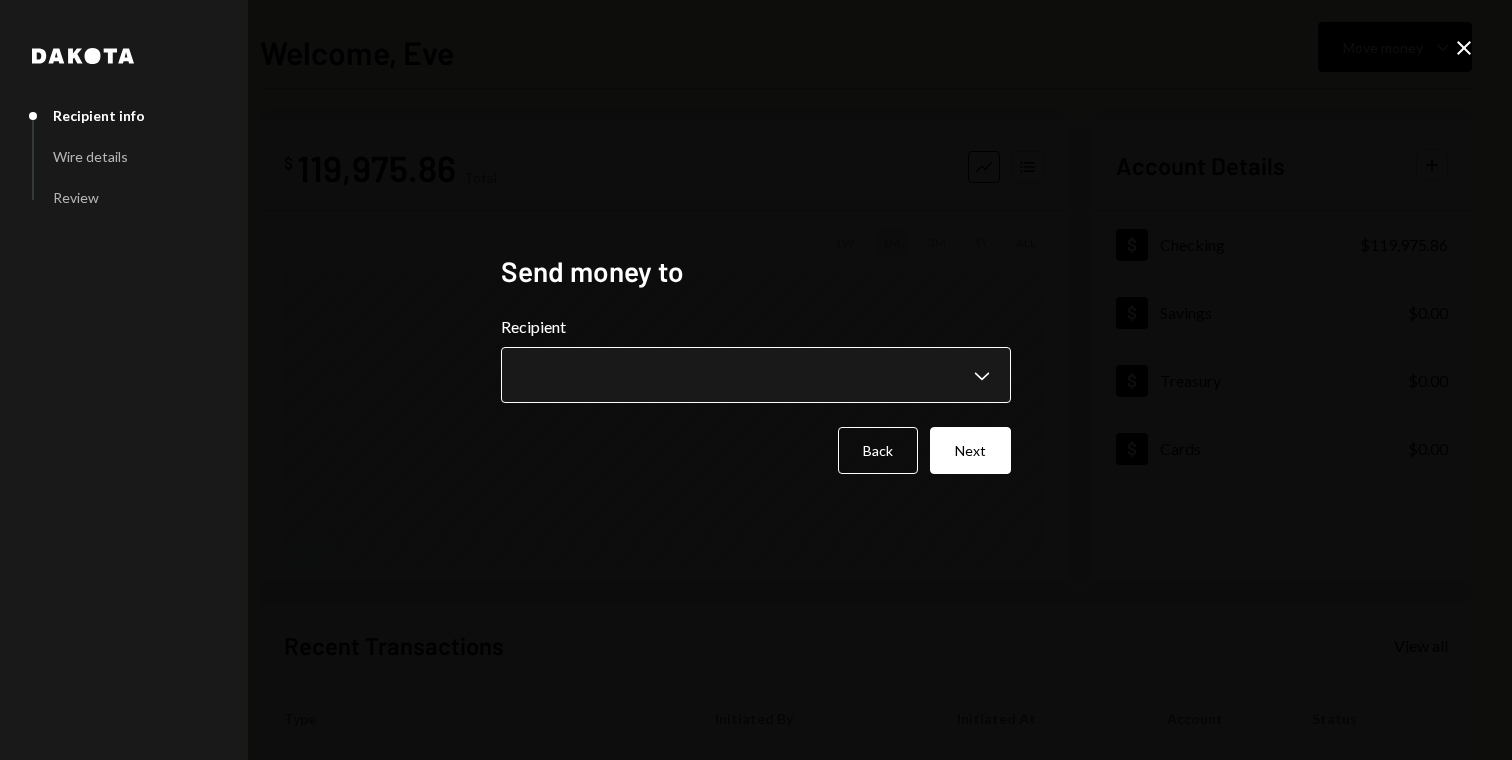 click on "**********" at bounding box center [756, 380] 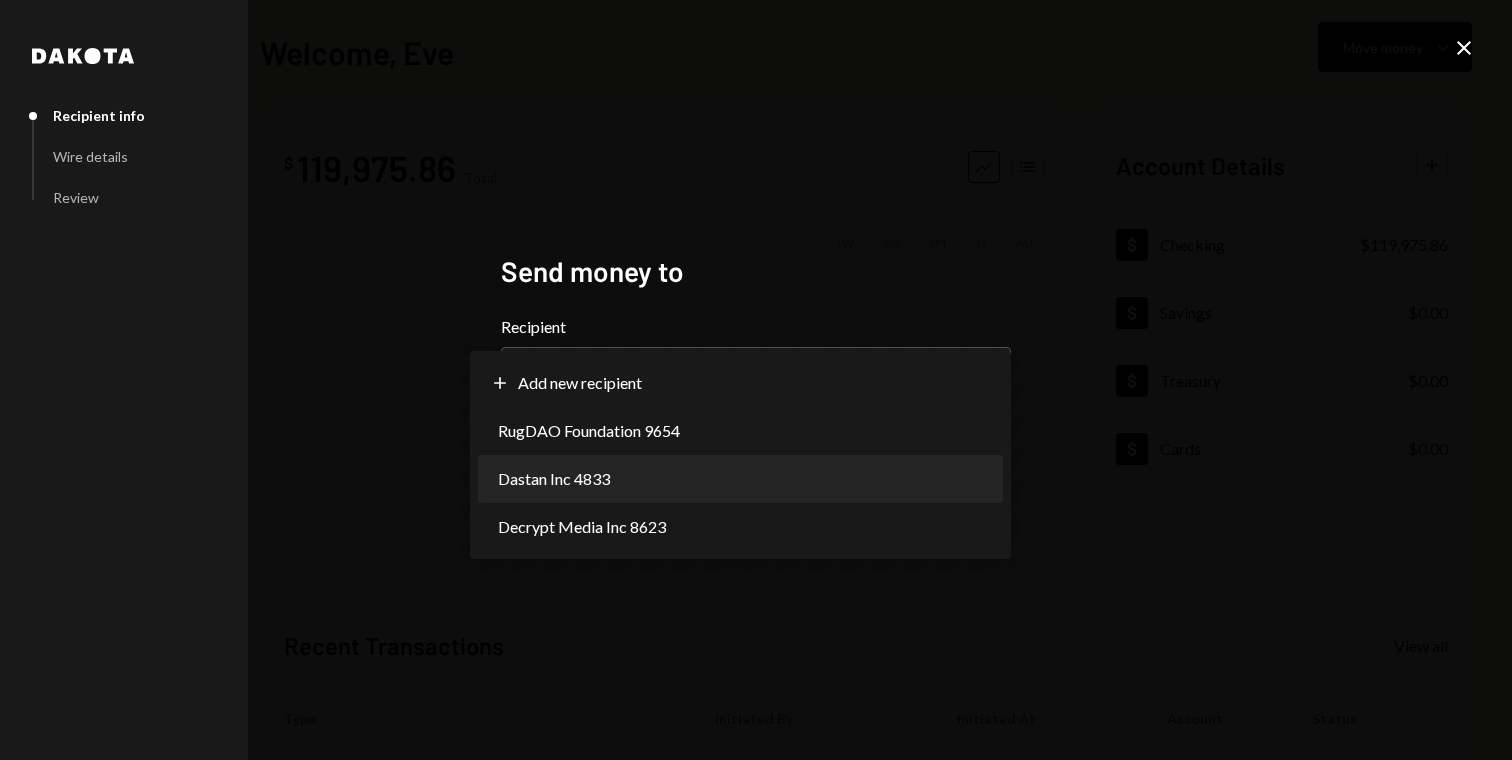 select on "**********" 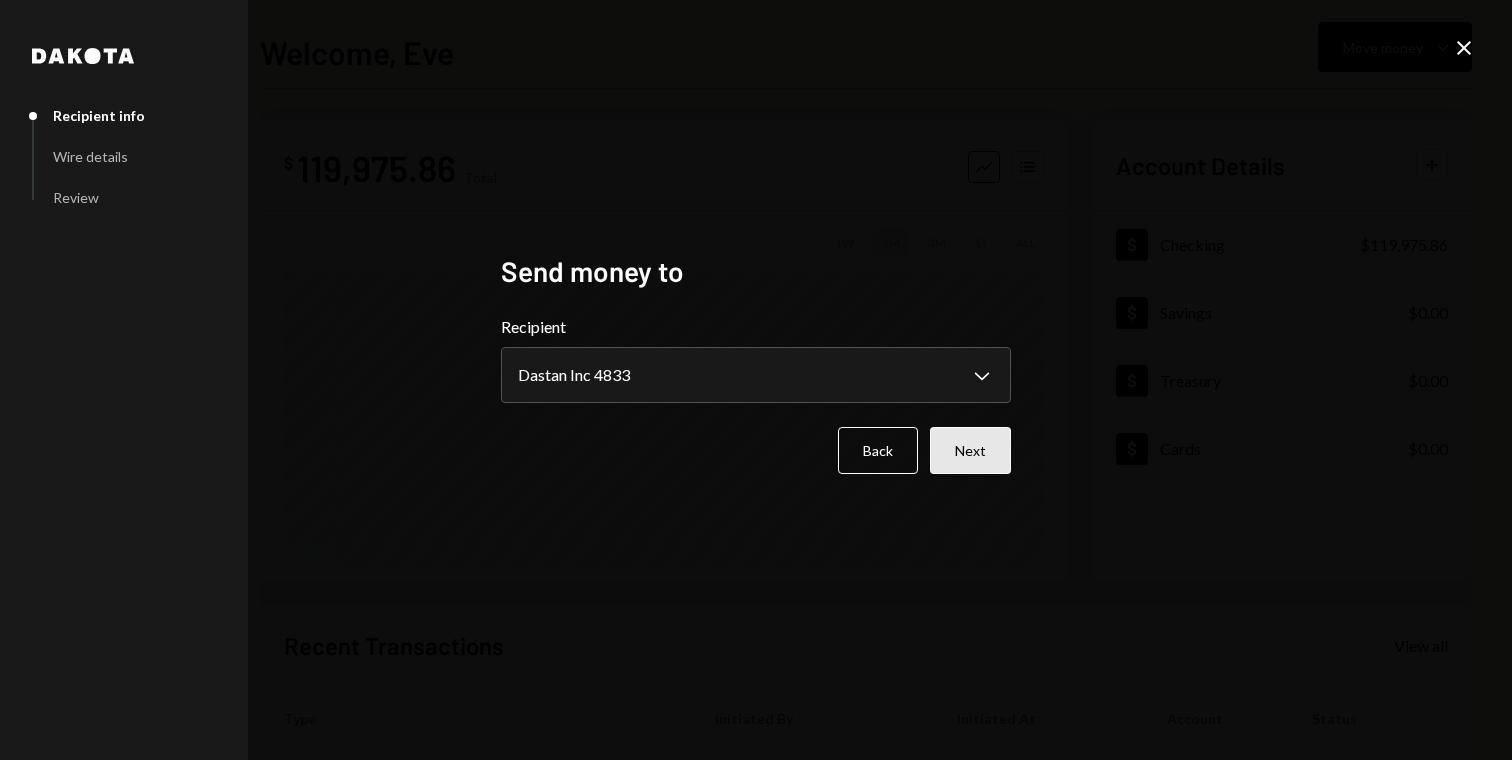 click on "Next" at bounding box center (970, 450) 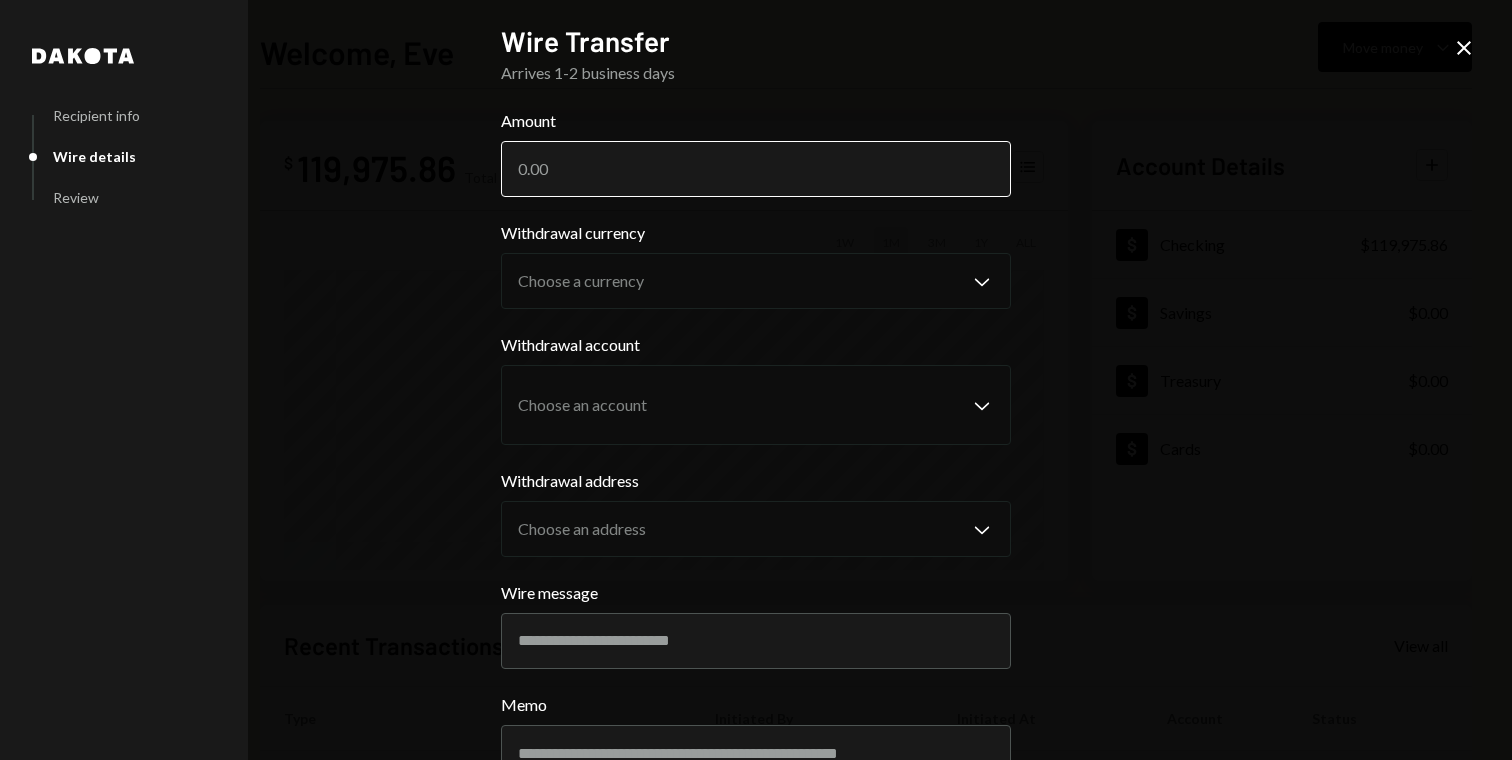 click on "Amount" at bounding box center (756, 169) 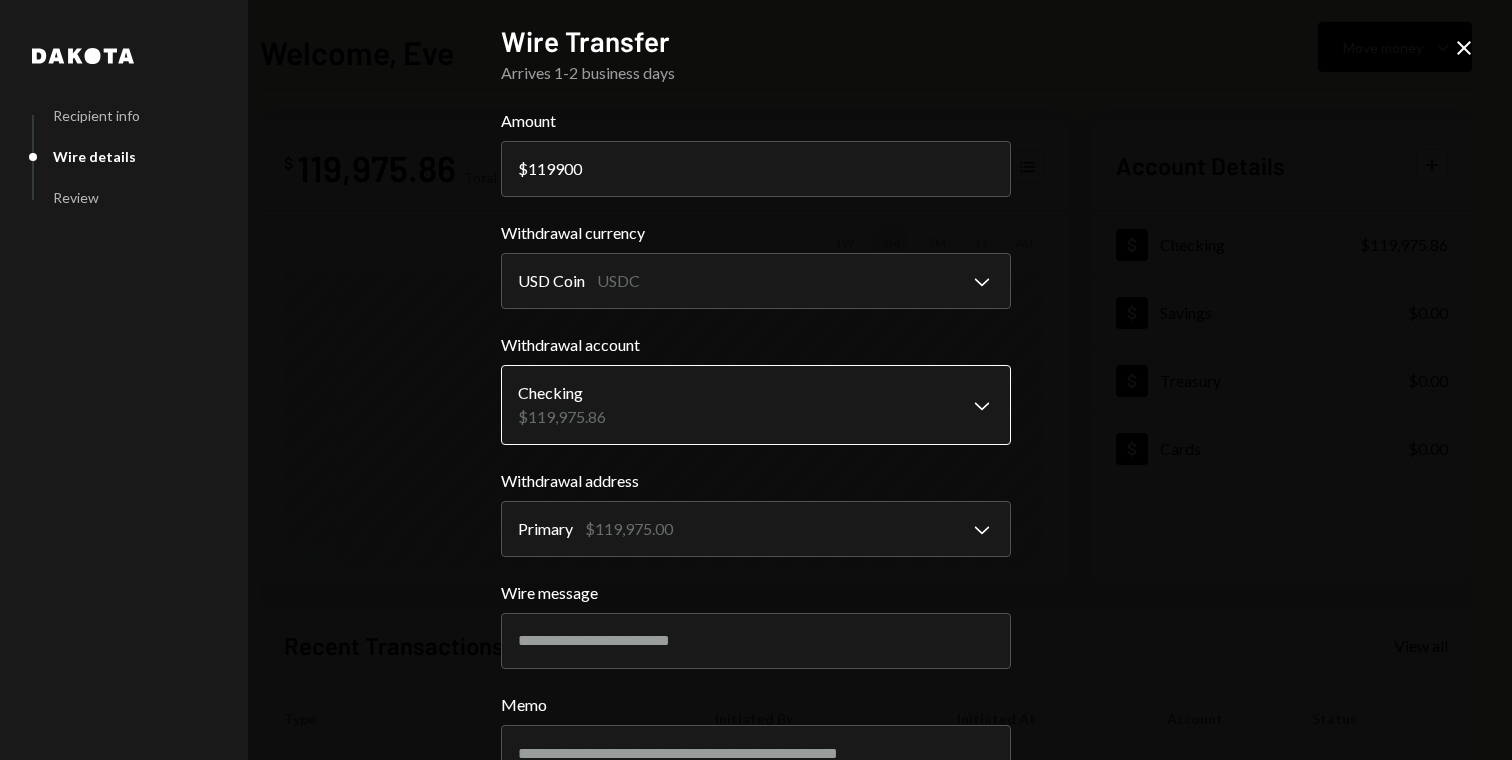 scroll, scrollTop: 147, scrollLeft: 0, axis: vertical 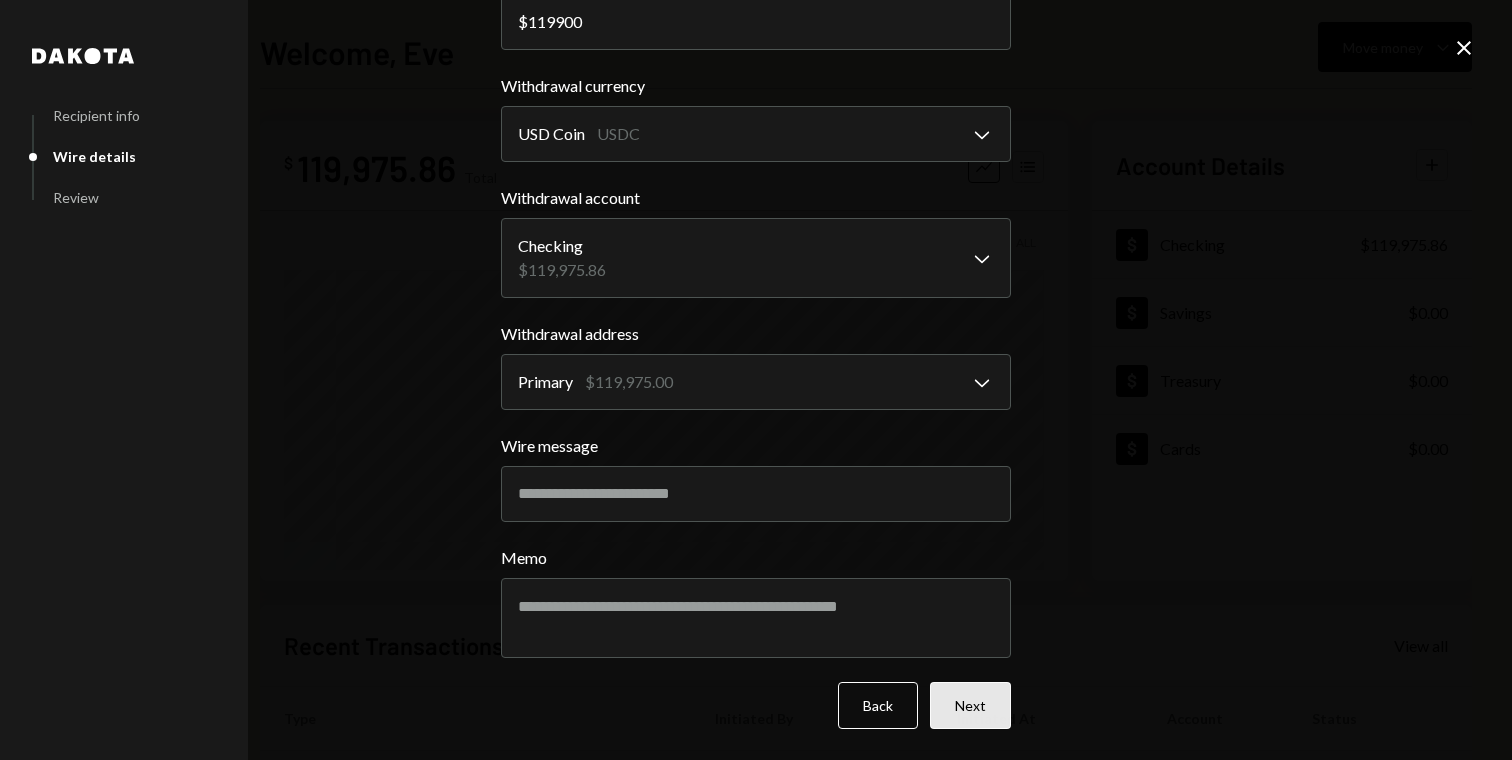 click on "Next" at bounding box center [970, 705] 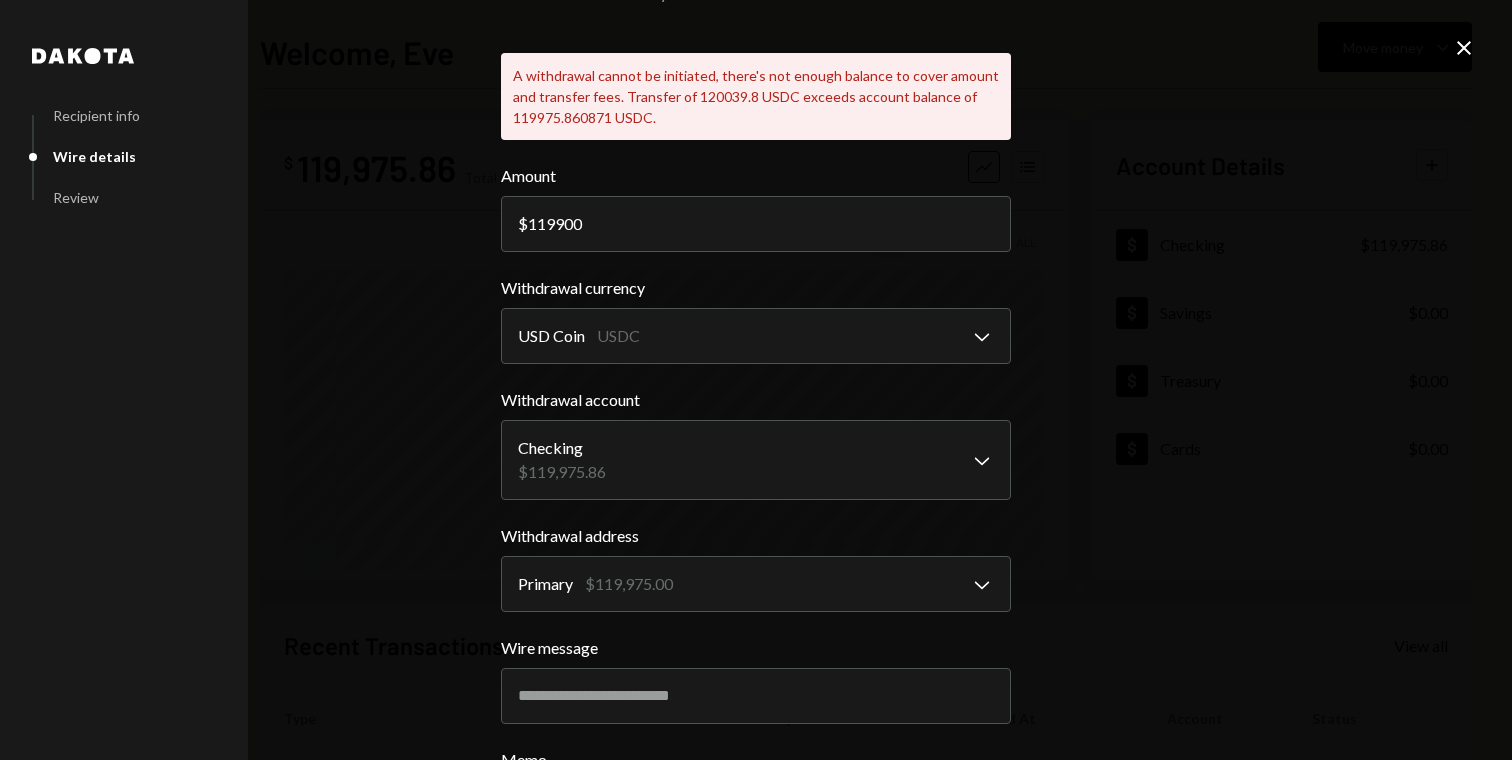 scroll, scrollTop: 34, scrollLeft: 0, axis: vertical 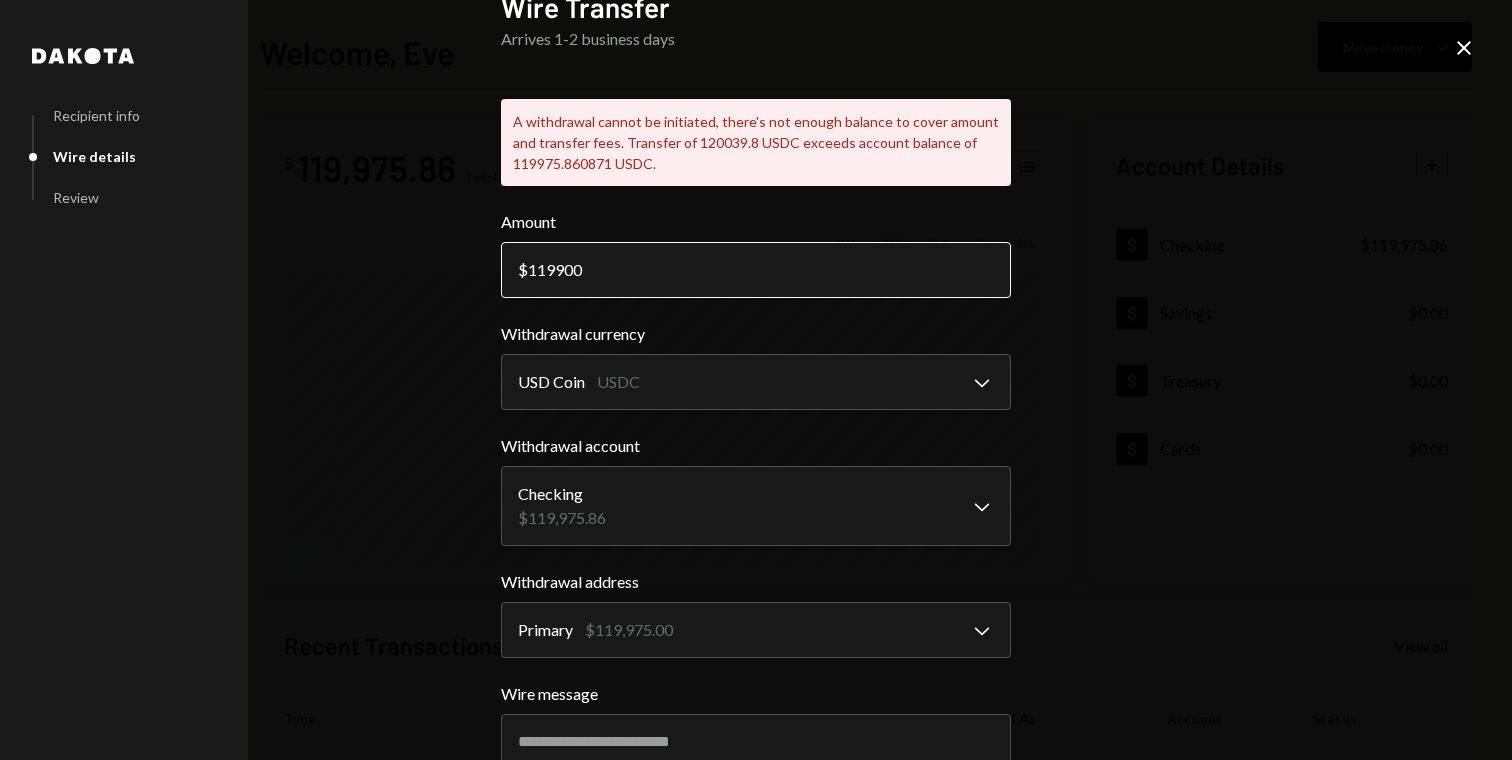 click on "119900" at bounding box center [756, 270] 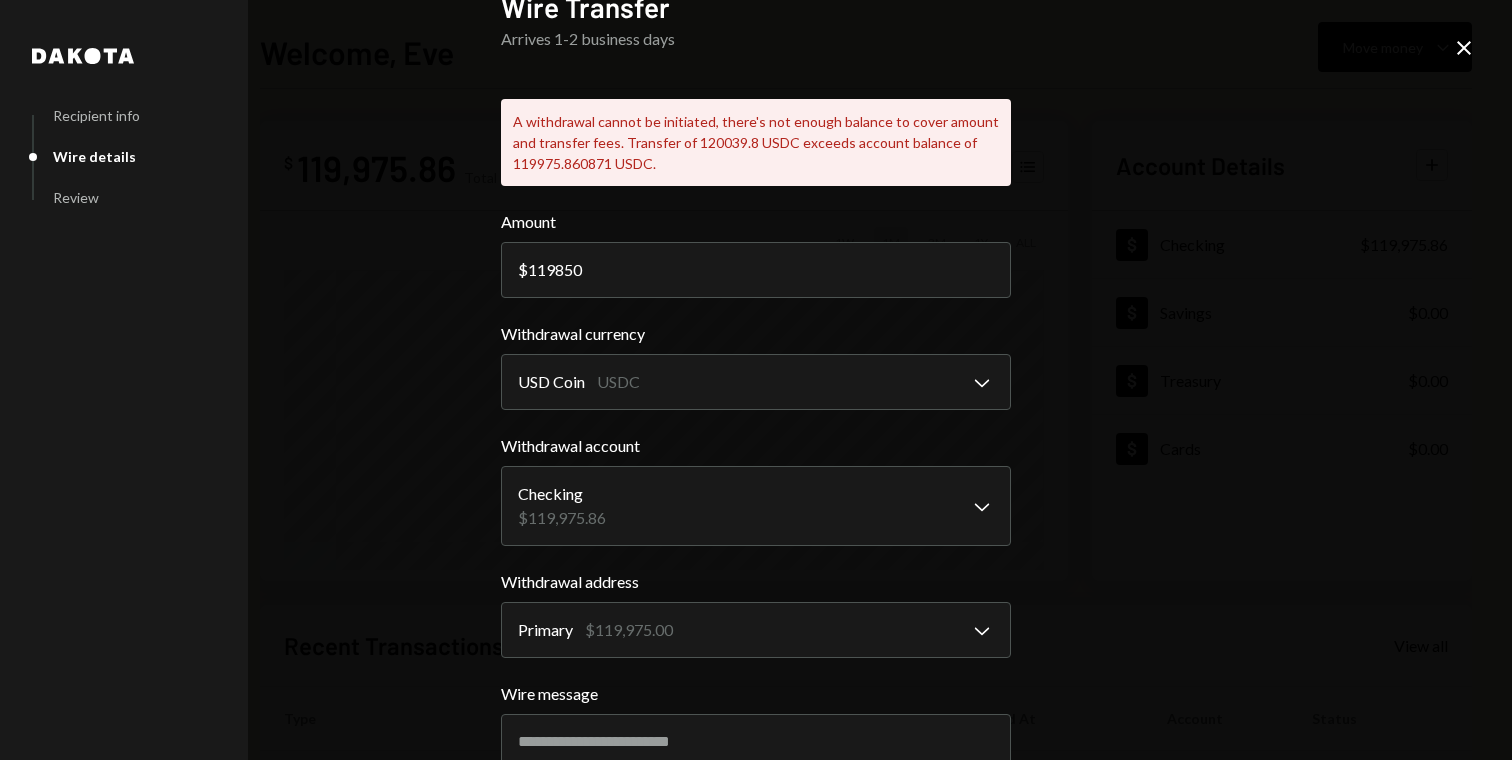 scroll, scrollTop: 282, scrollLeft: 0, axis: vertical 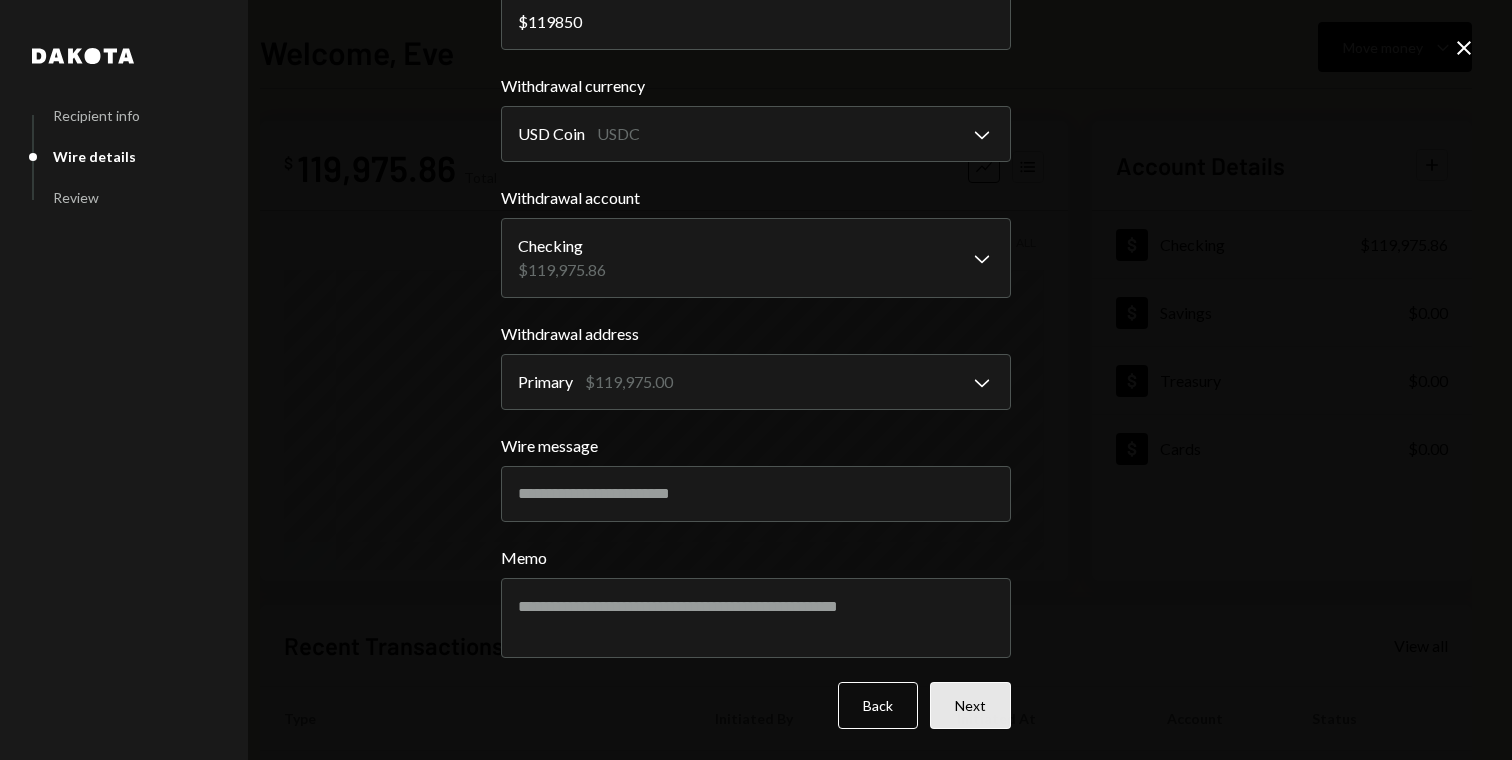 click on "Next" at bounding box center [970, 705] 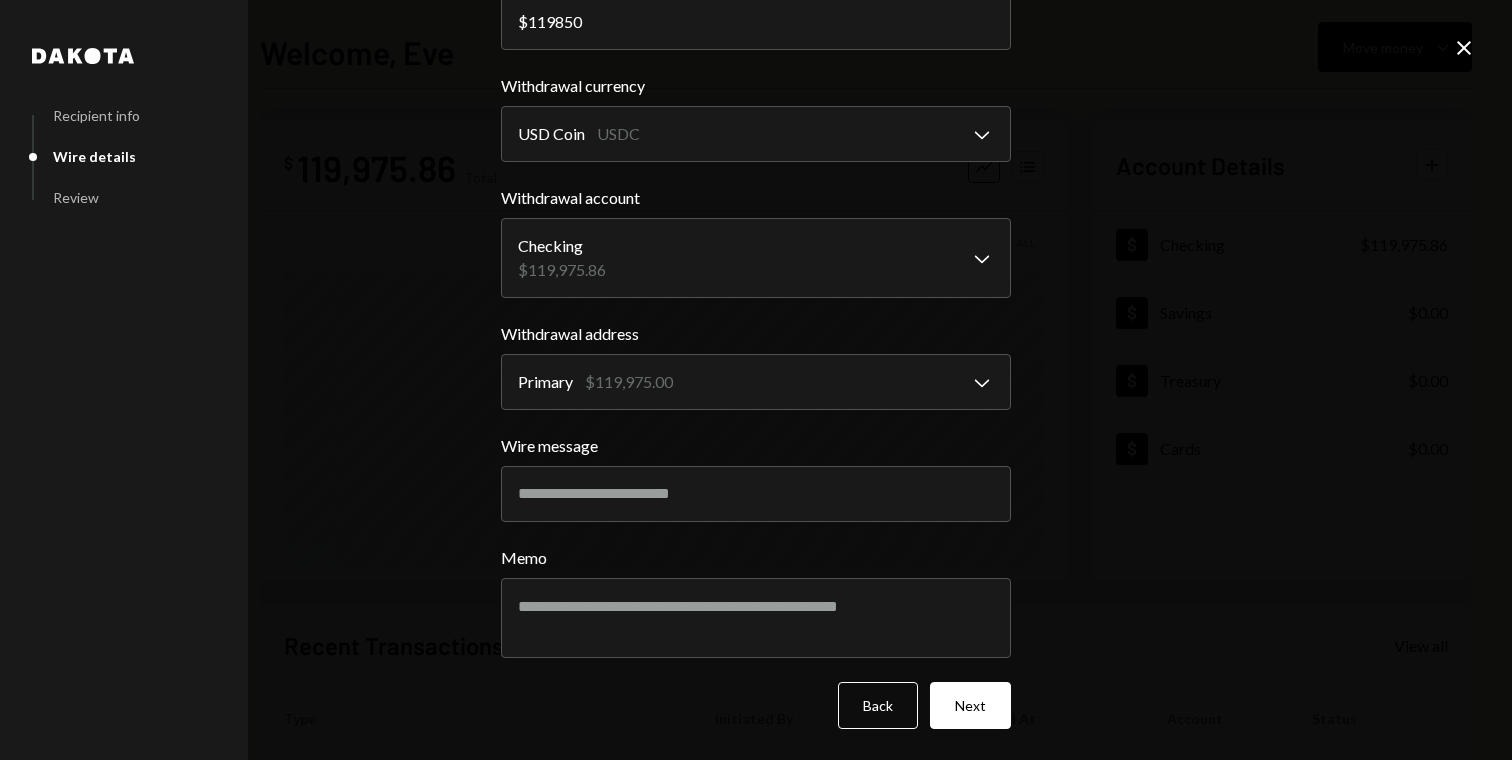 scroll, scrollTop: 0, scrollLeft: 0, axis: both 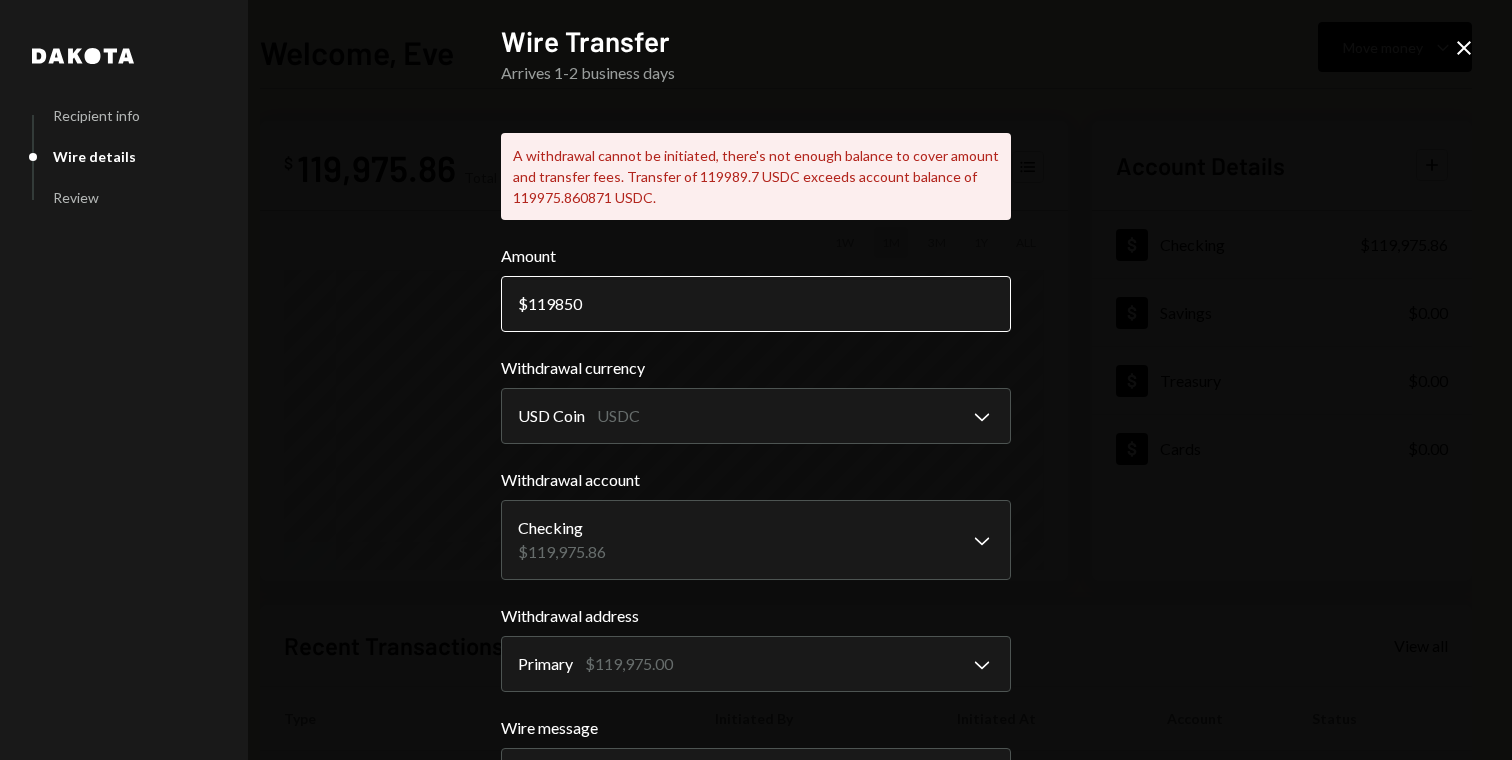 click on "119850" at bounding box center (756, 304) 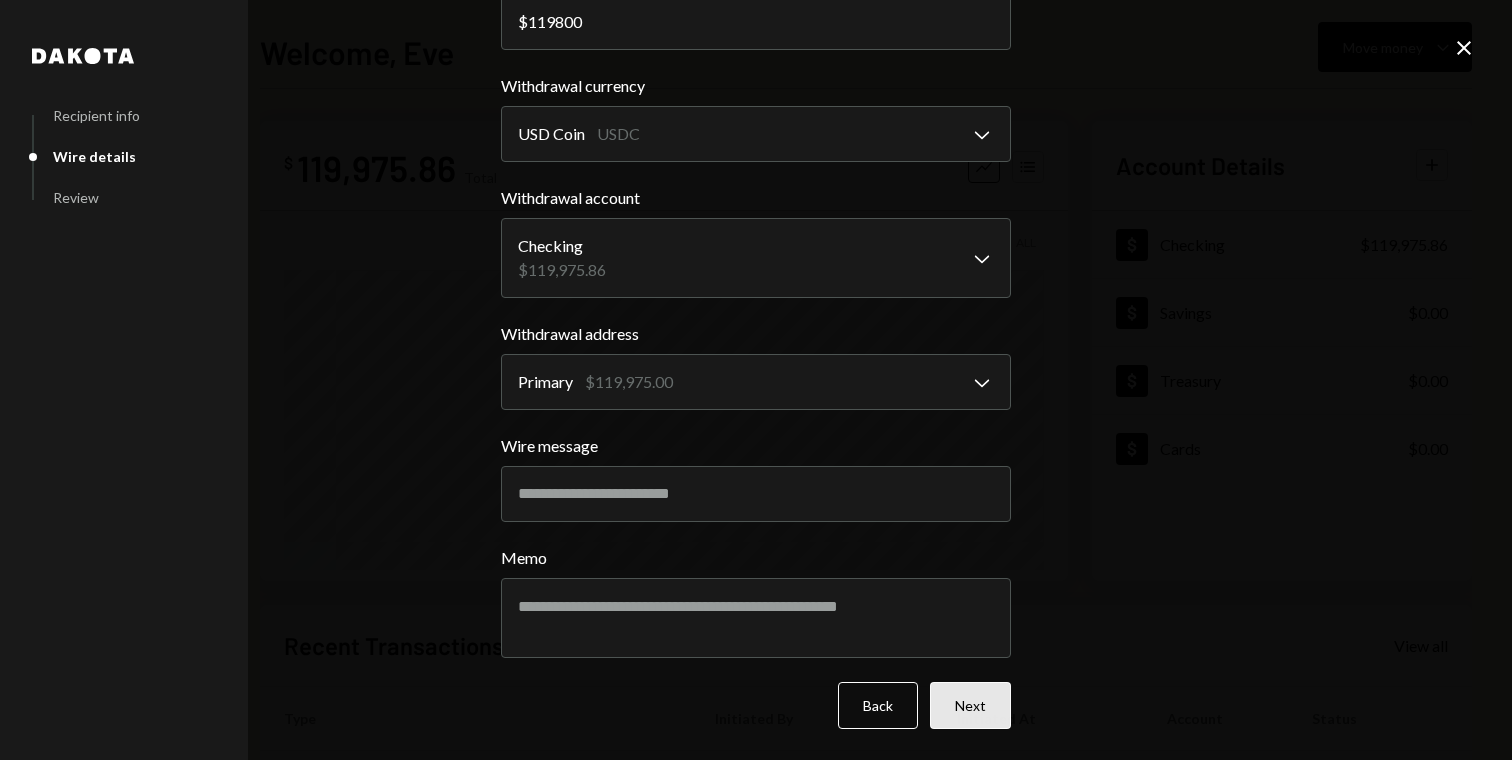 type on "119800" 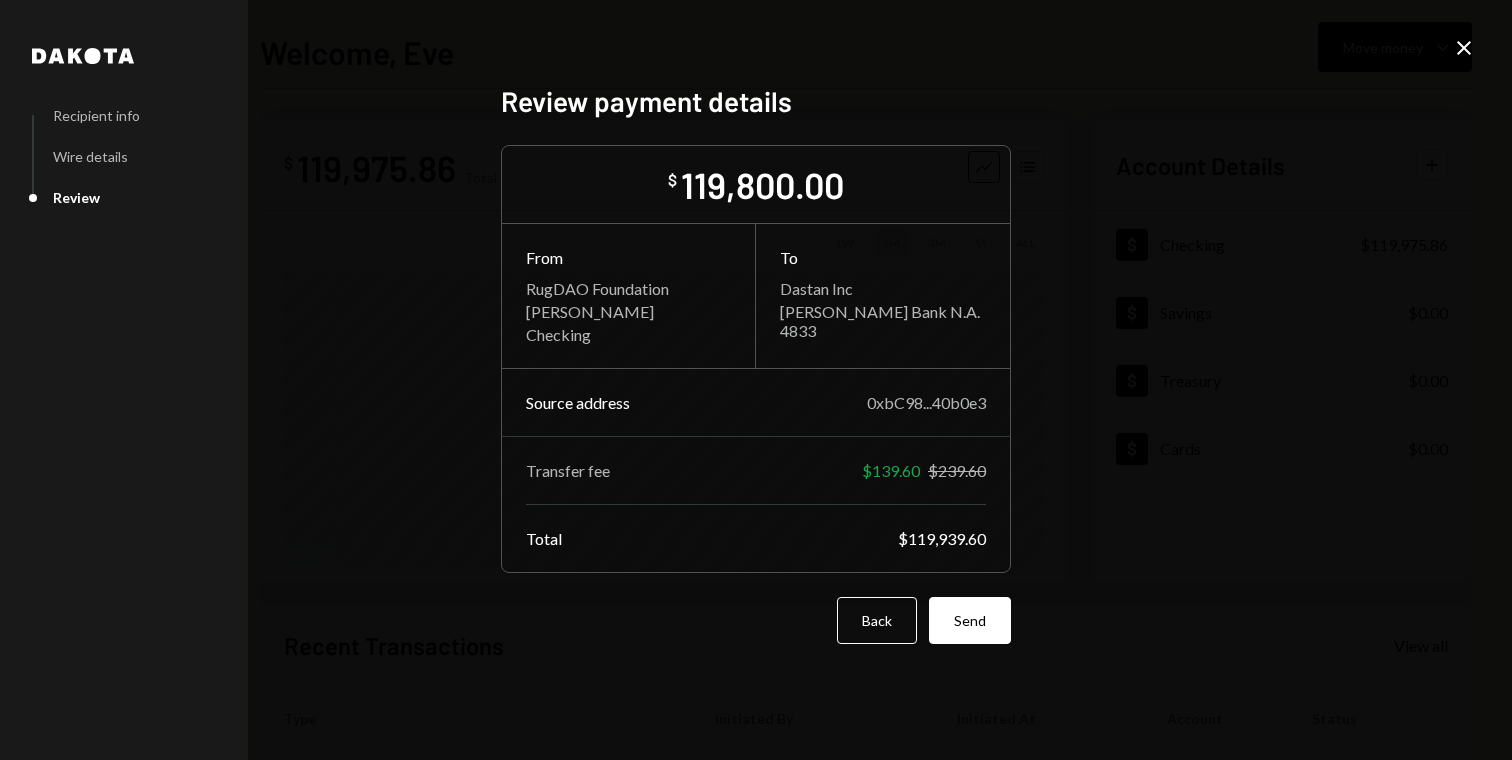 scroll, scrollTop: 0, scrollLeft: 0, axis: both 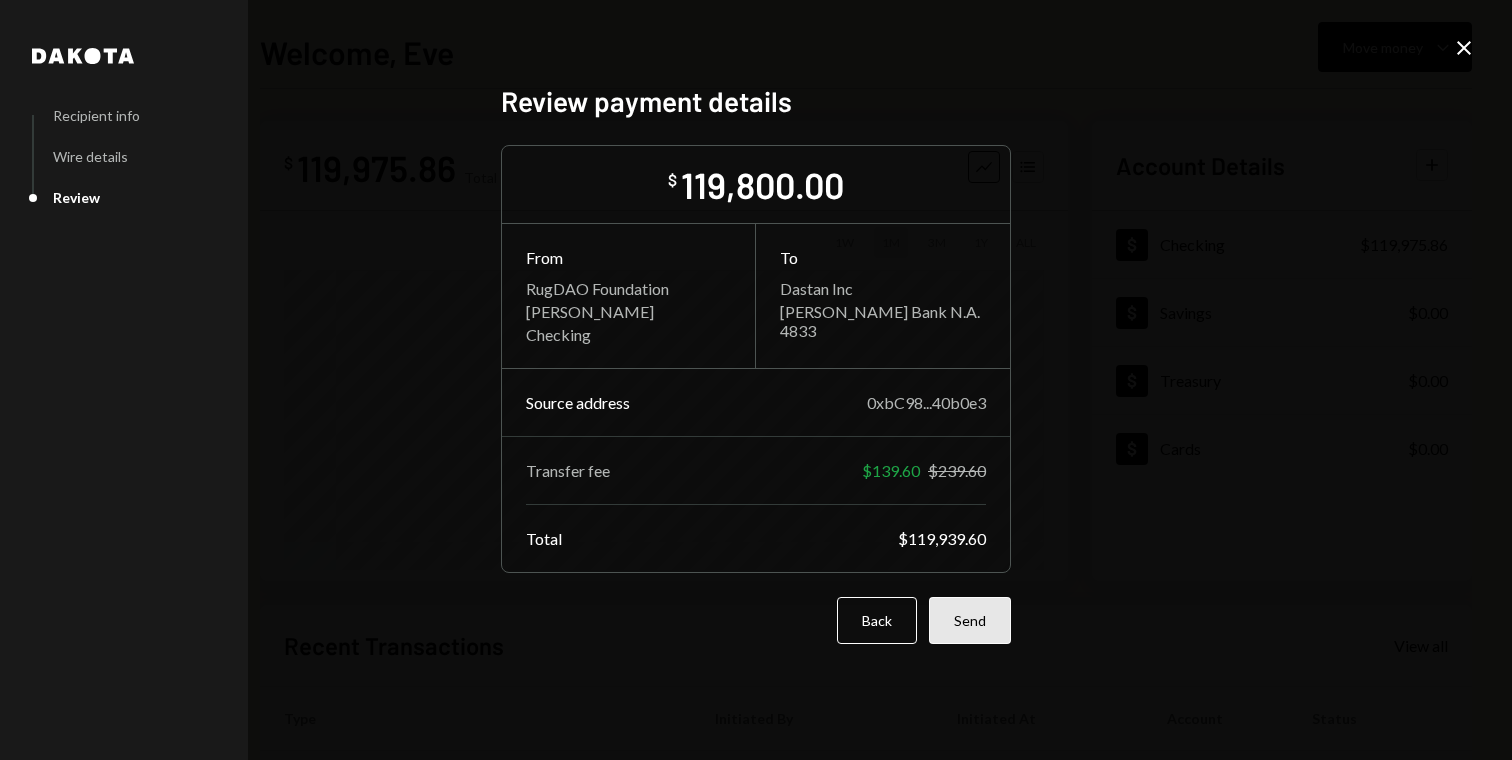 click on "Send" at bounding box center (970, 620) 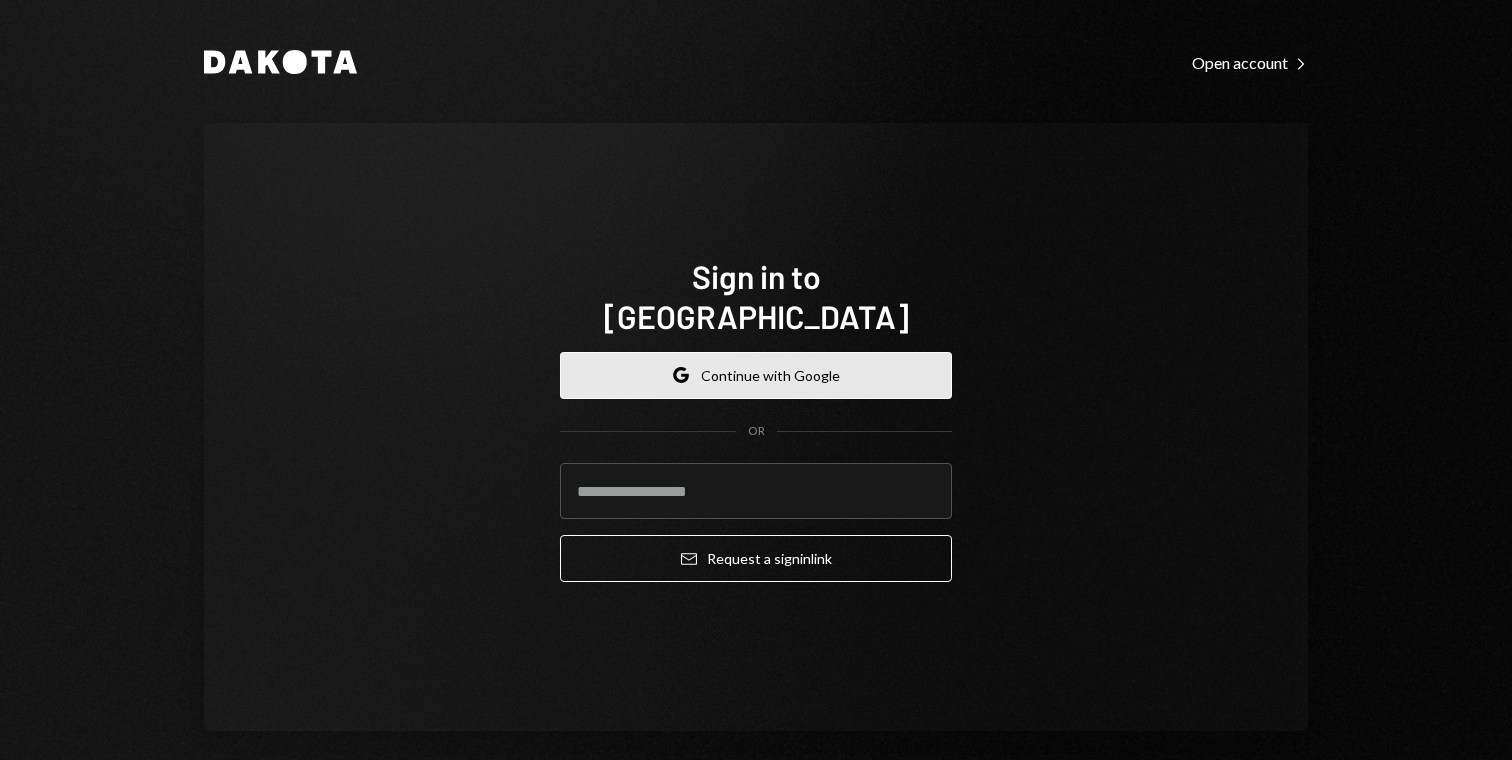 click on "Google  Continue with Google" at bounding box center [756, 375] 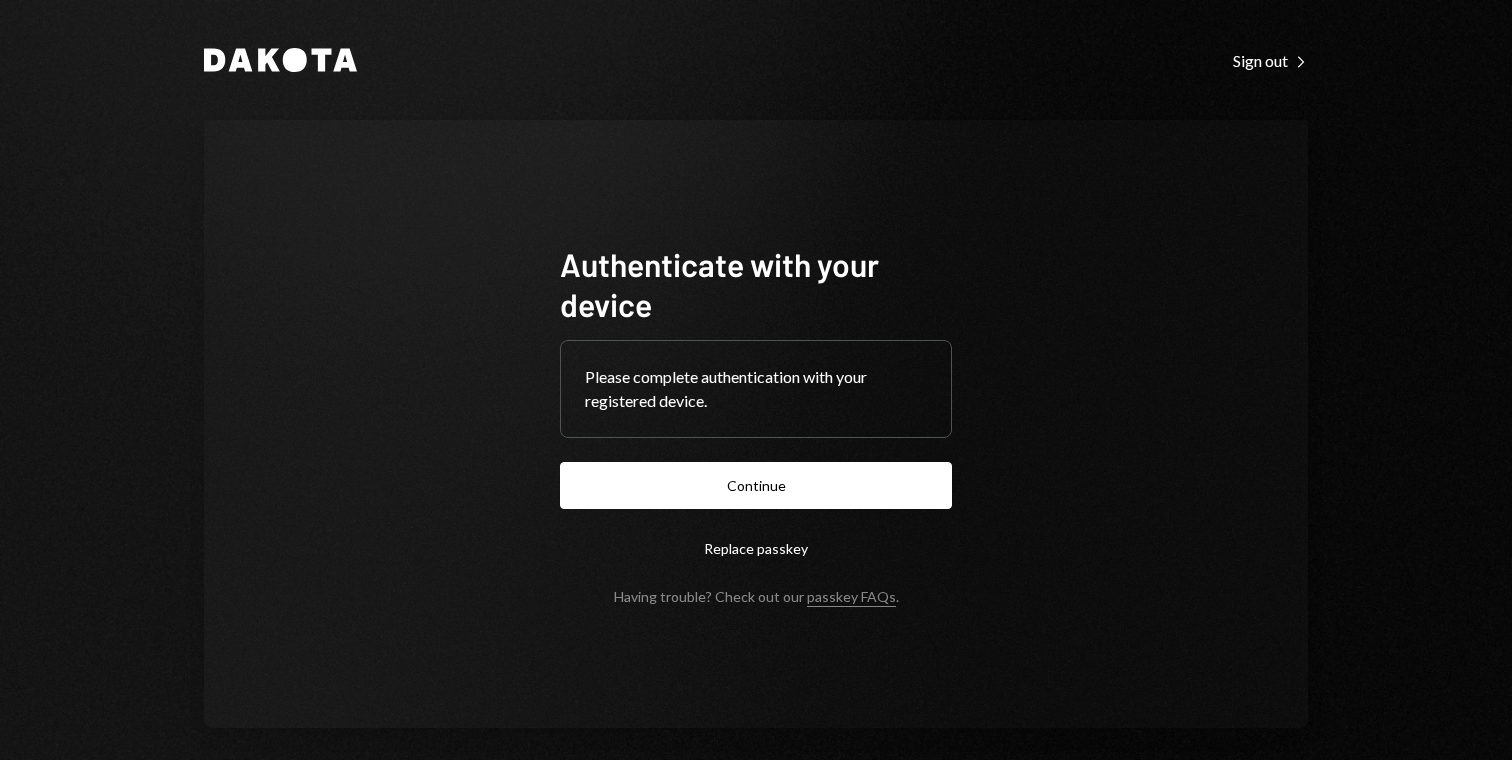 scroll, scrollTop: 0, scrollLeft: 0, axis: both 